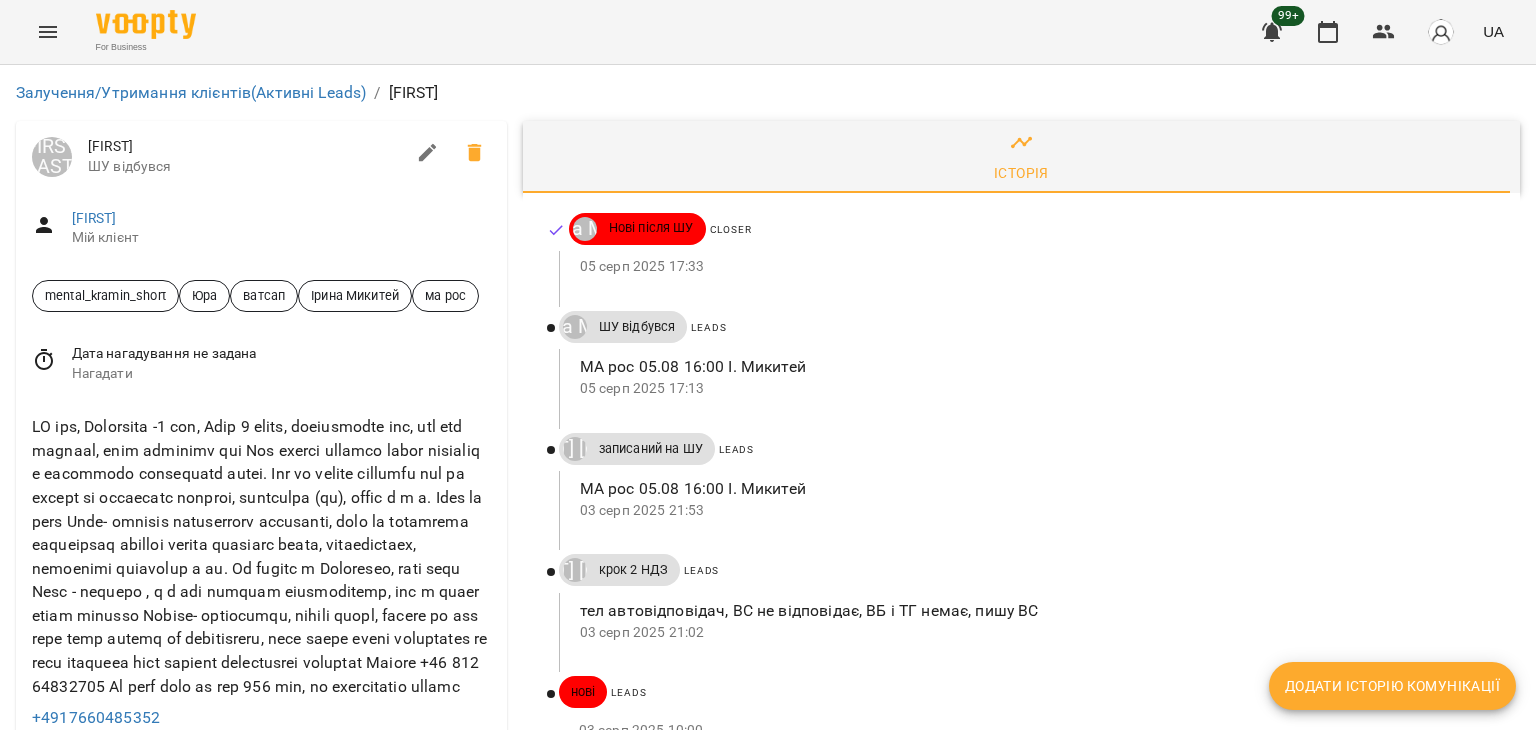 scroll, scrollTop: 0, scrollLeft: 0, axis: both 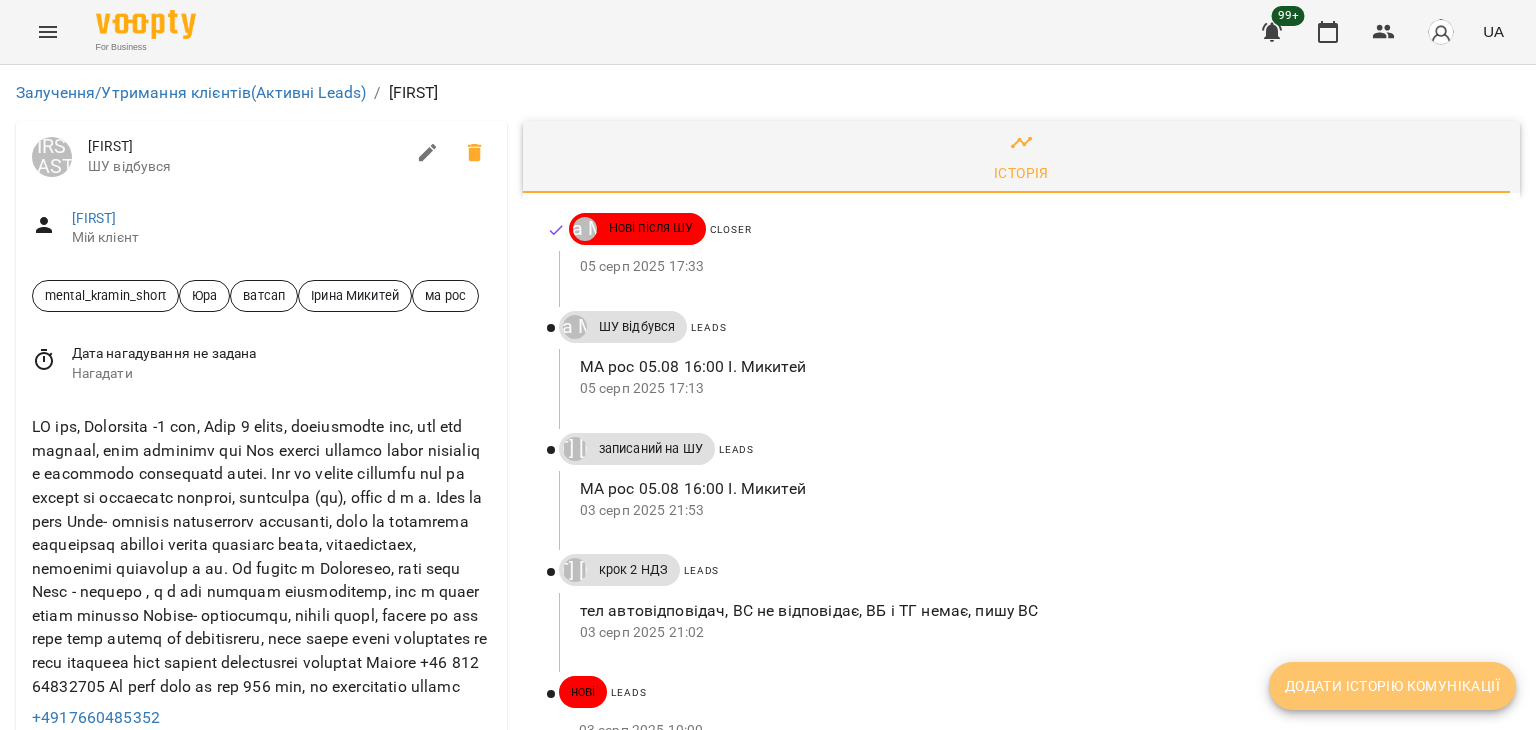 click on "Додати історію комунікації" at bounding box center [1392, 686] 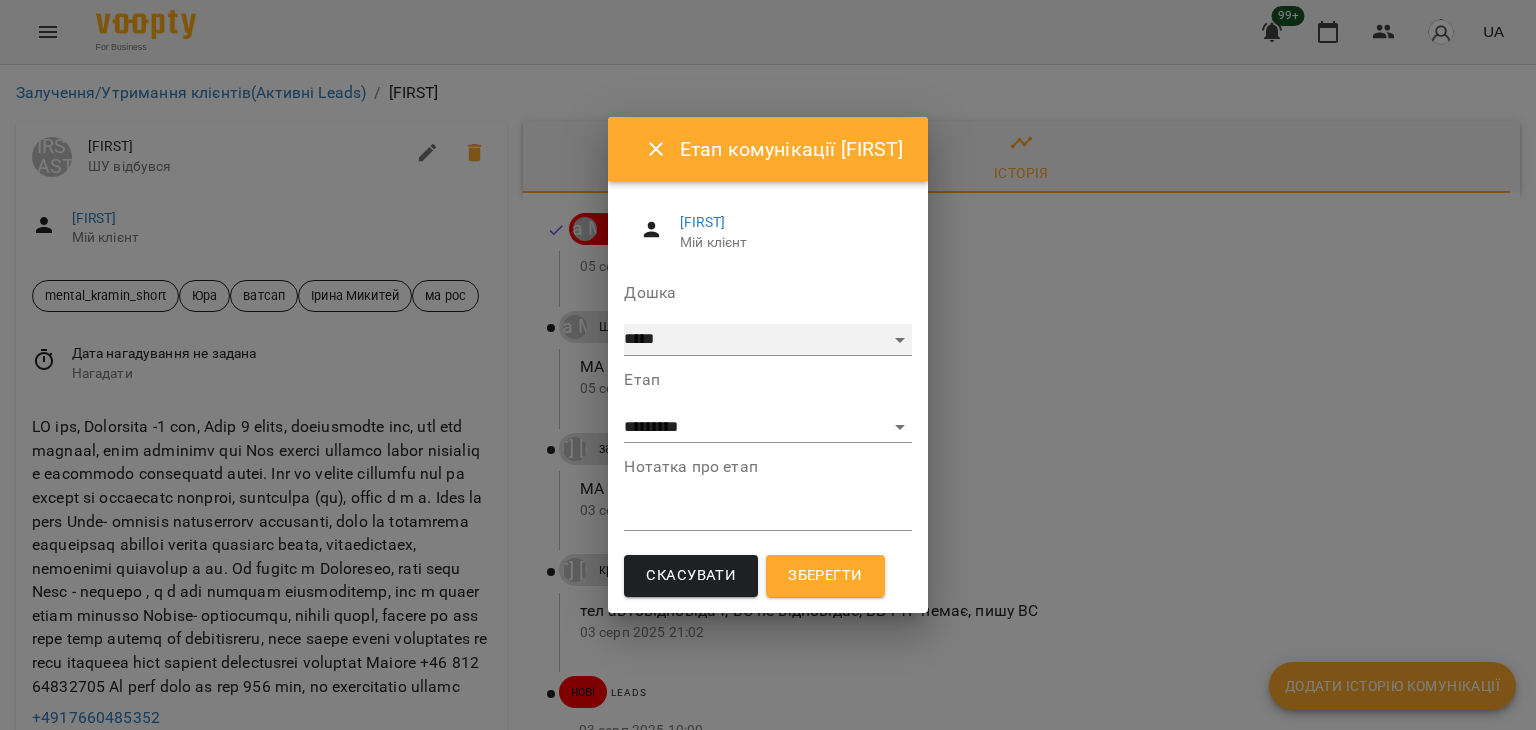 click on "***** ******** ****** ********" at bounding box center [767, 340] 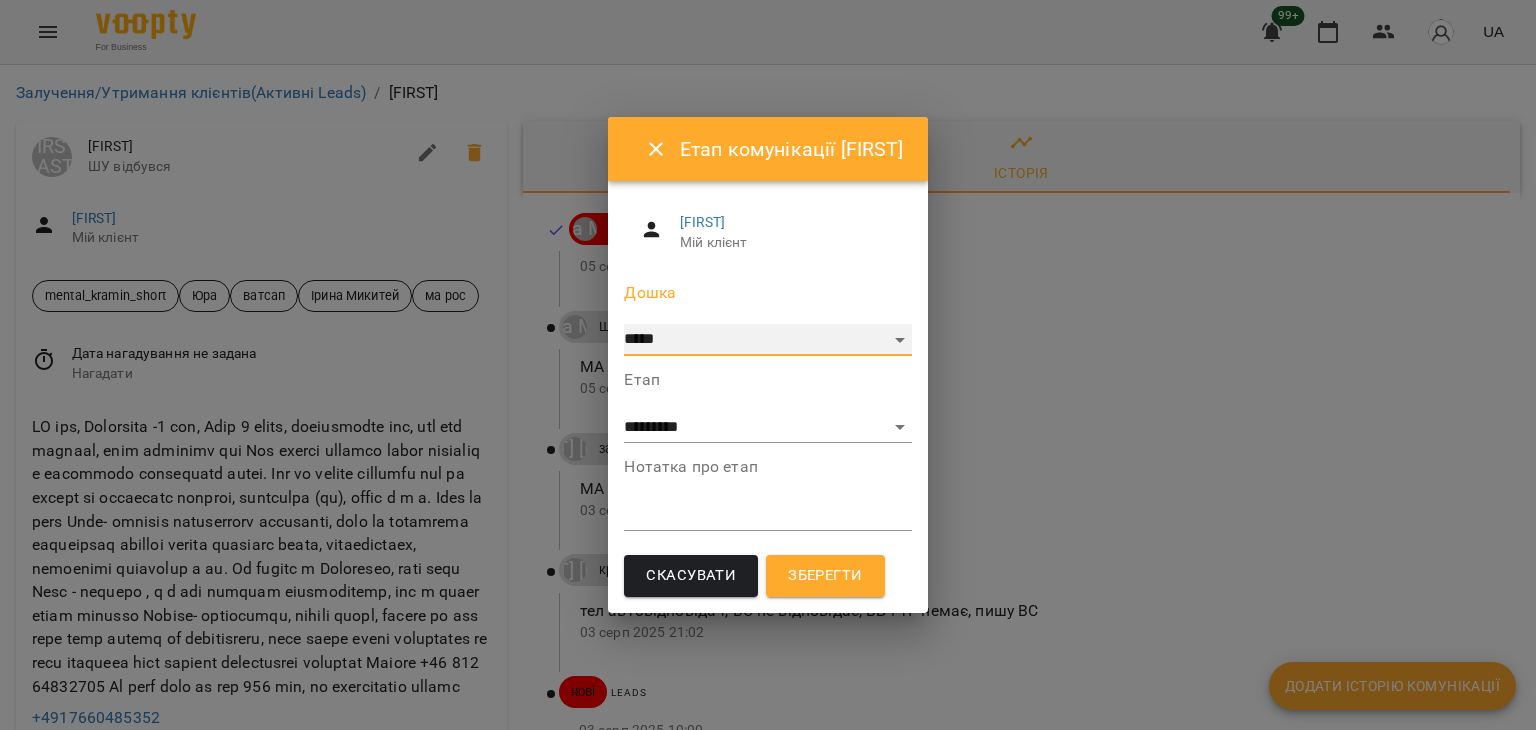 select on "**********" 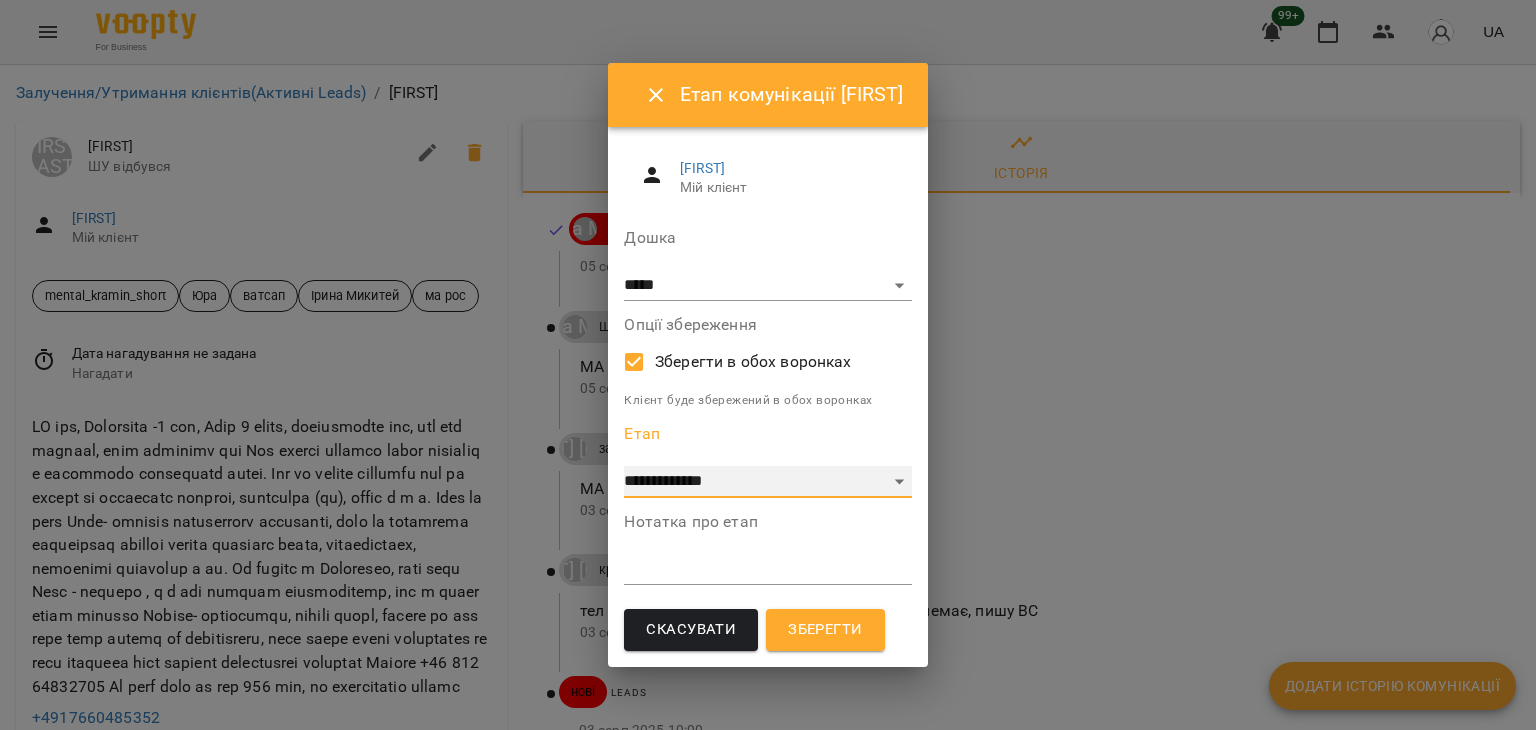 click on "**********" at bounding box center (767, 482) 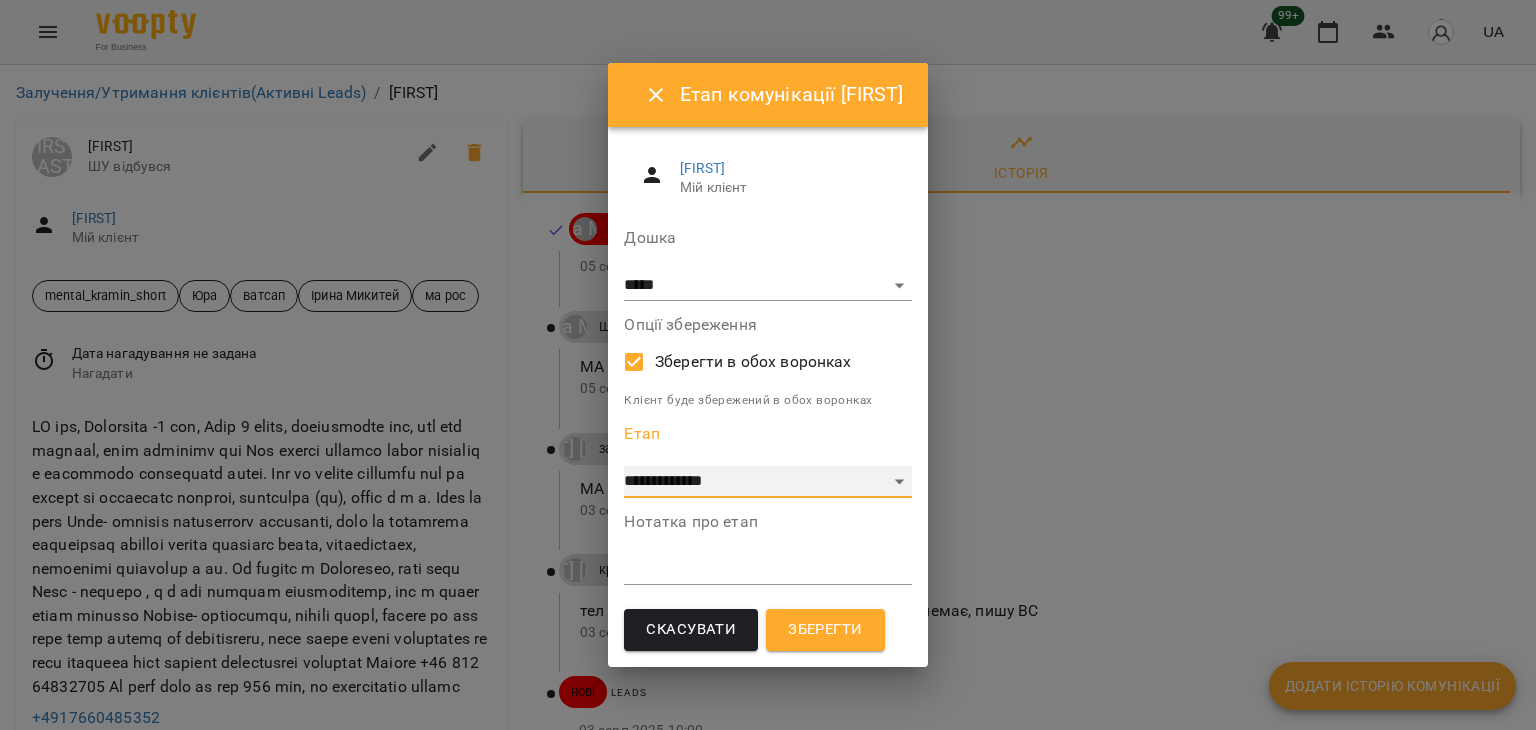 select on "*" 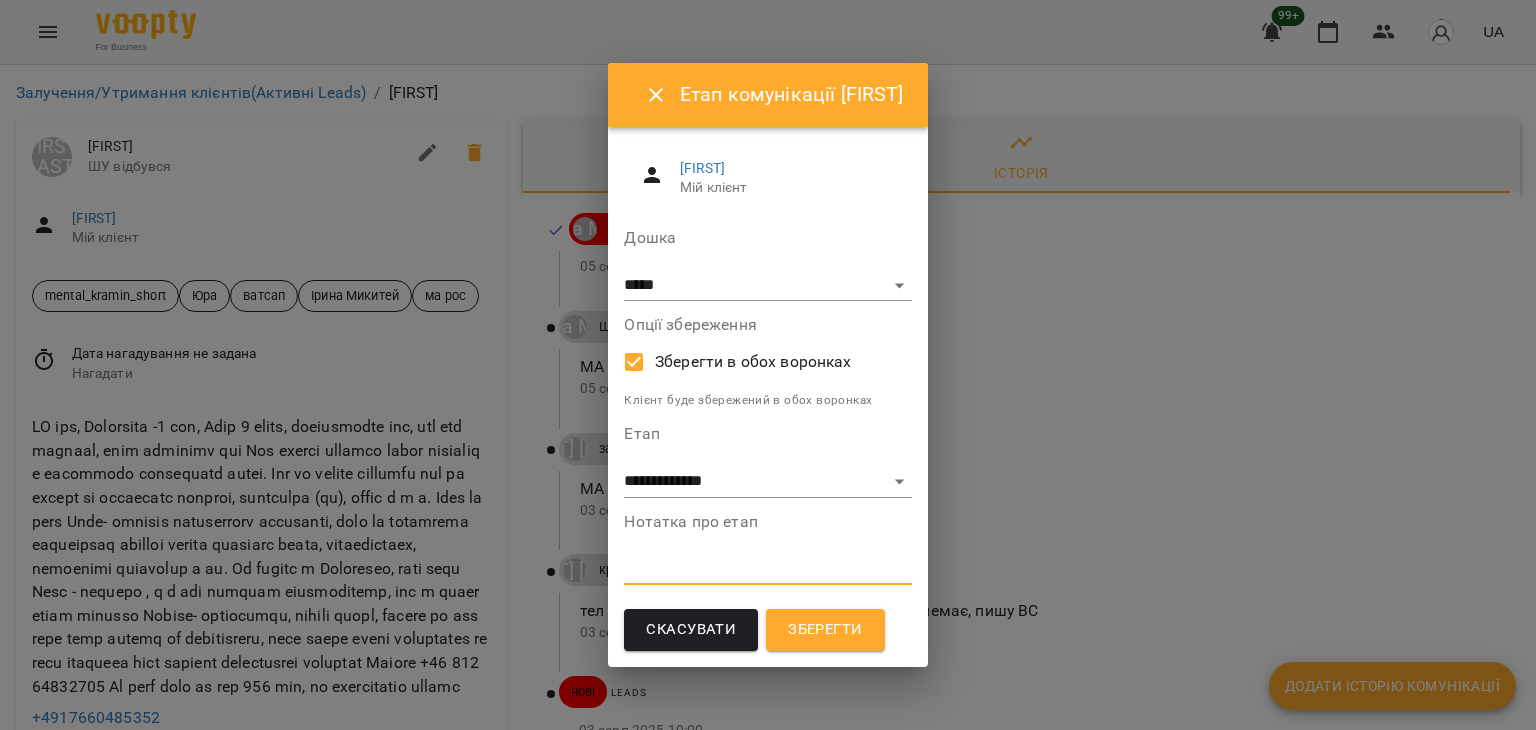 click at bounding box center [767, 568] 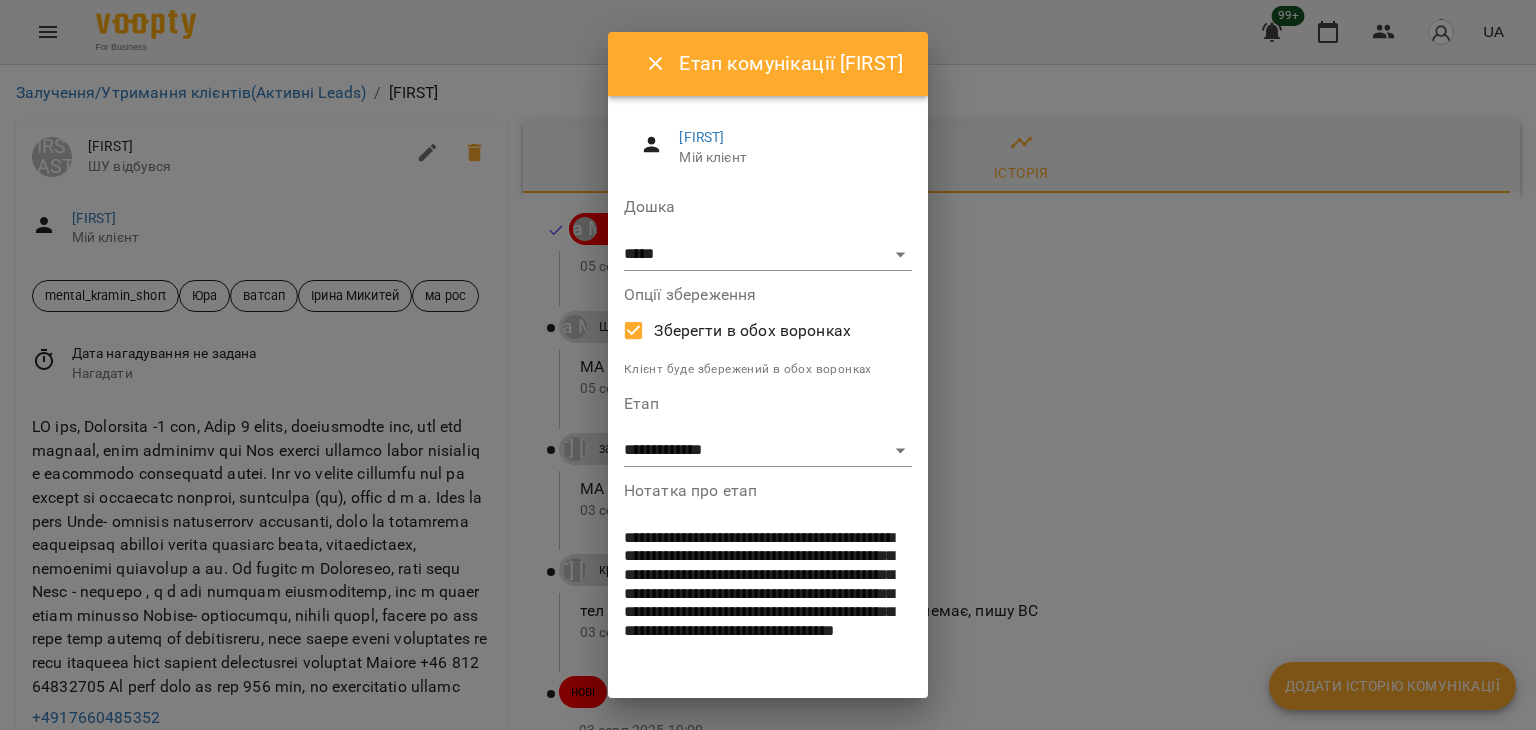 scroll, scrollTop: 0, scrollLeft: 0, axis: both 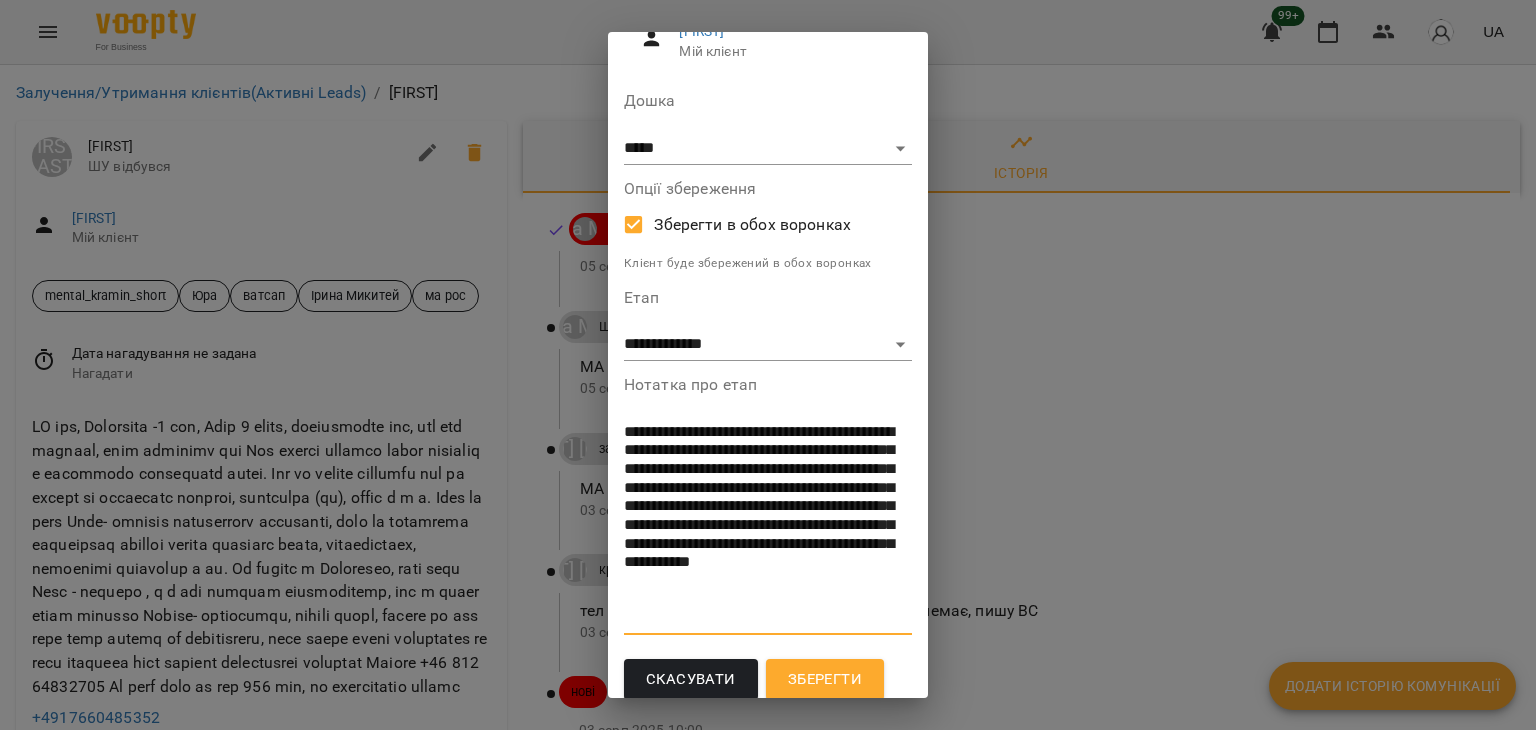 type on "**********" 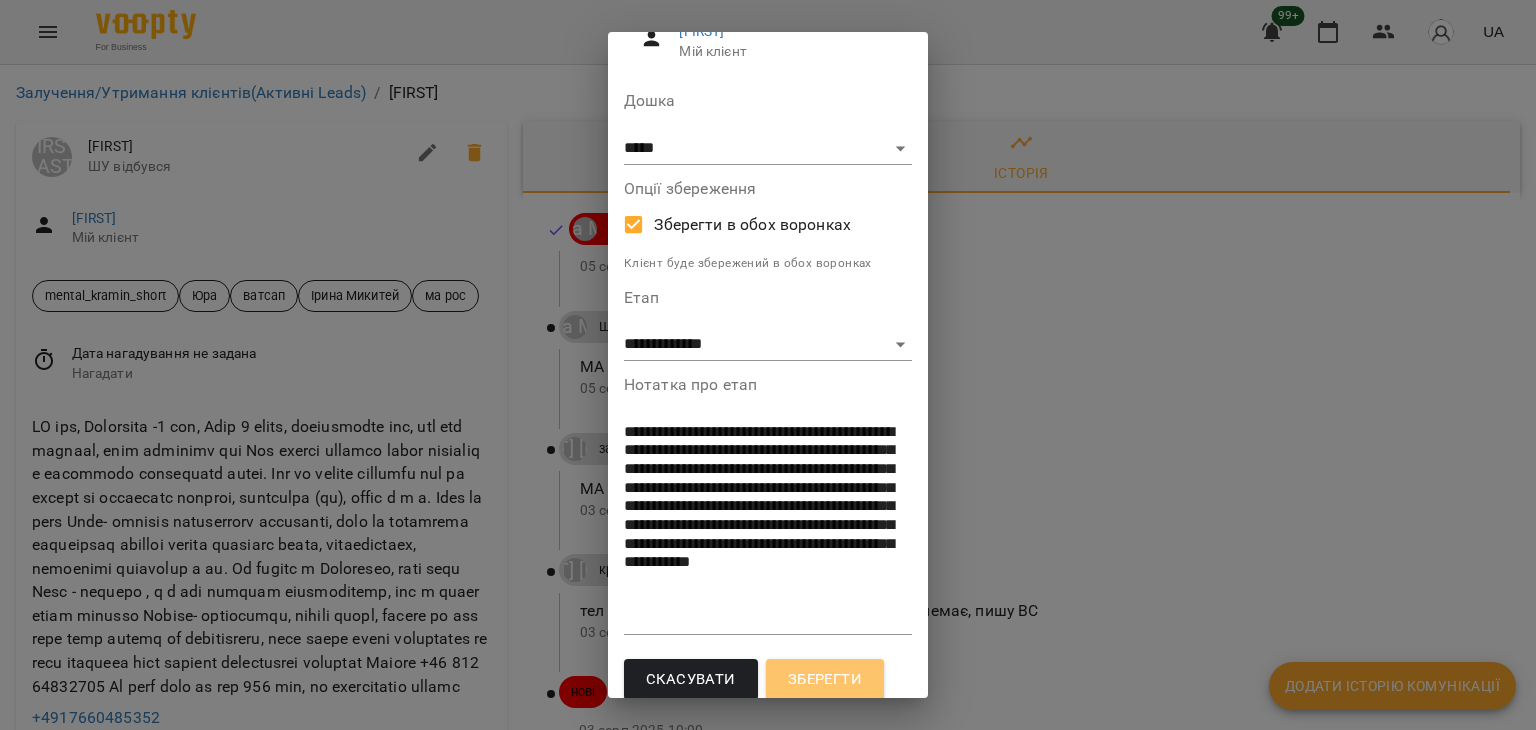 click on "Зберегти" at bounding box center [825, 680] 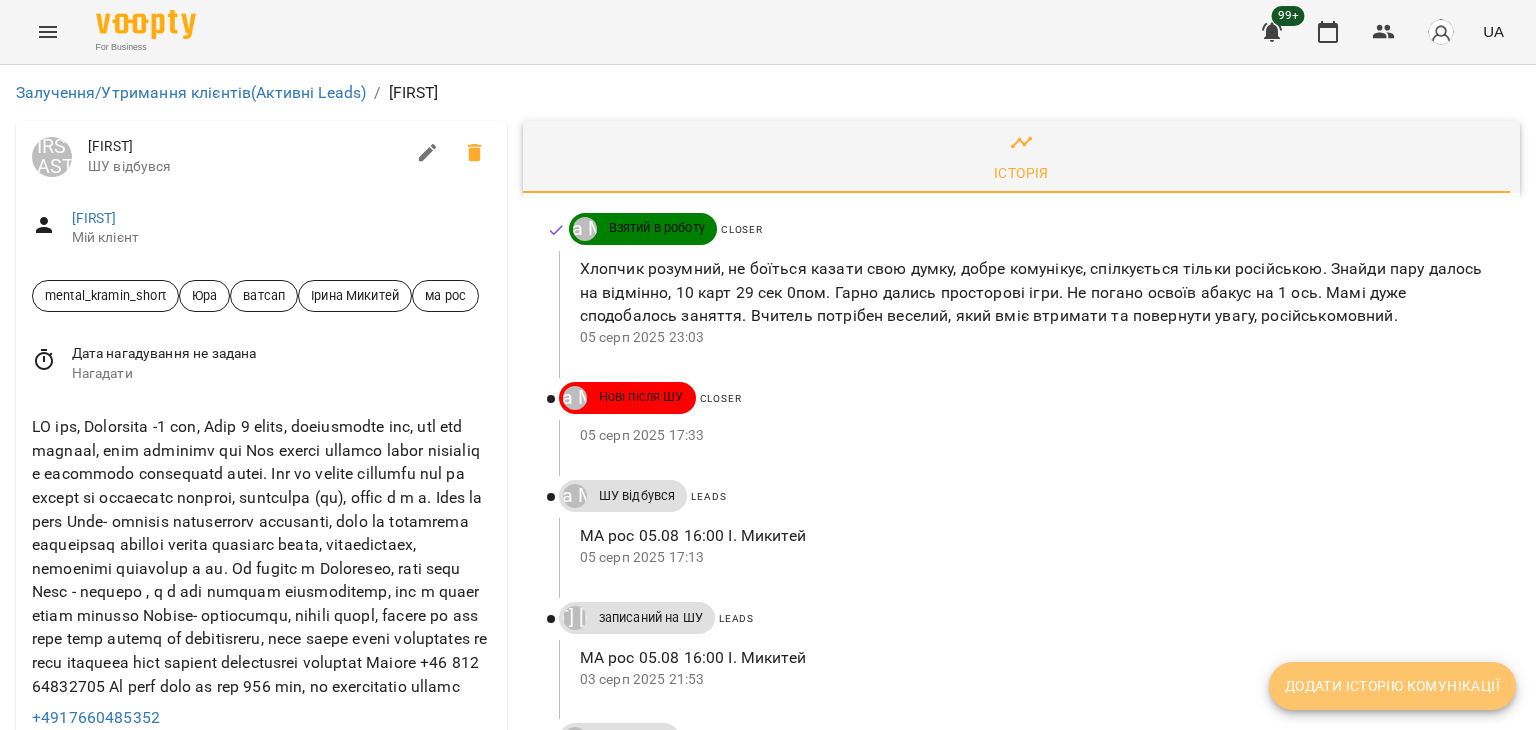 click on "Додати історію комунікації" at bounding box center (1392, 686) 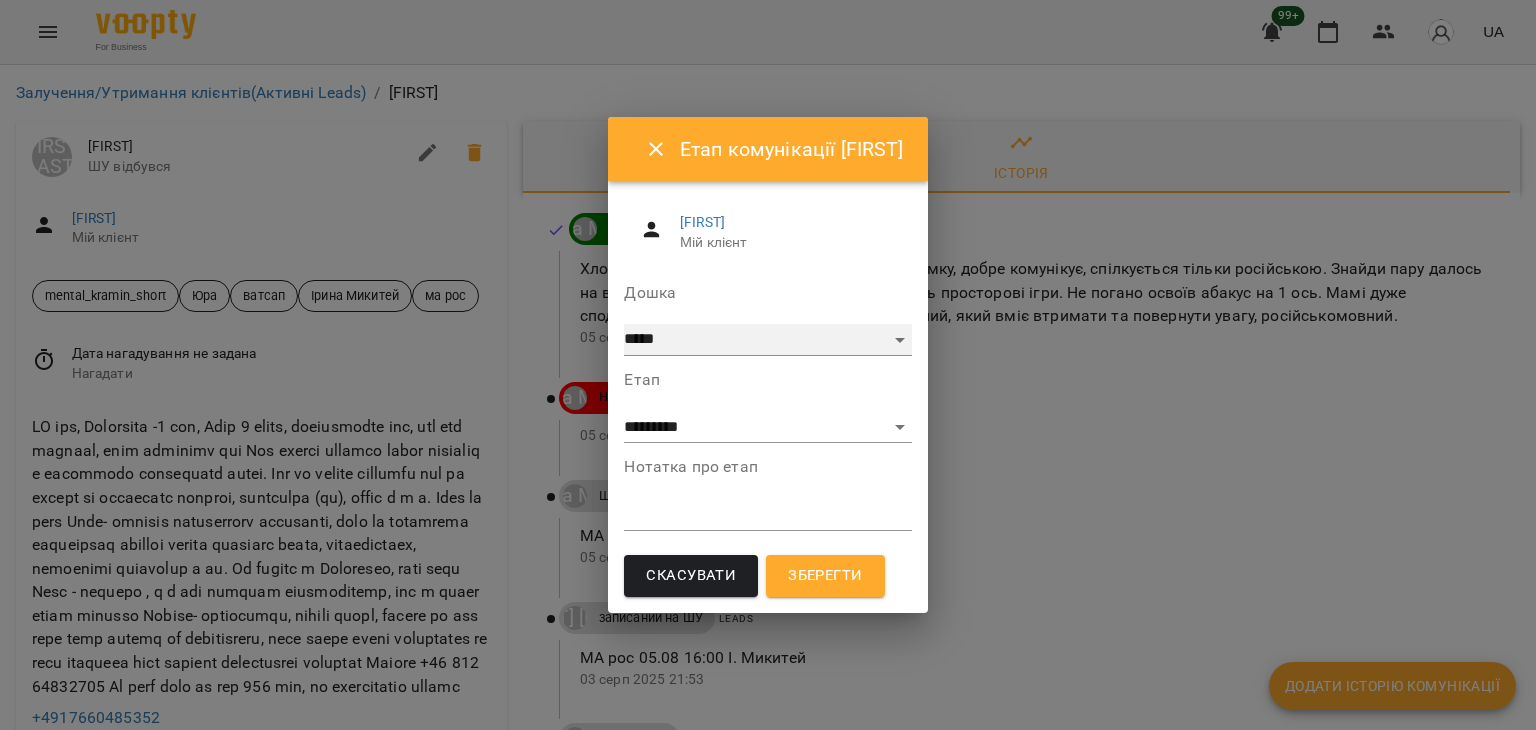 click on "***** ******** ****** ********" at bounding box center (767, 340) 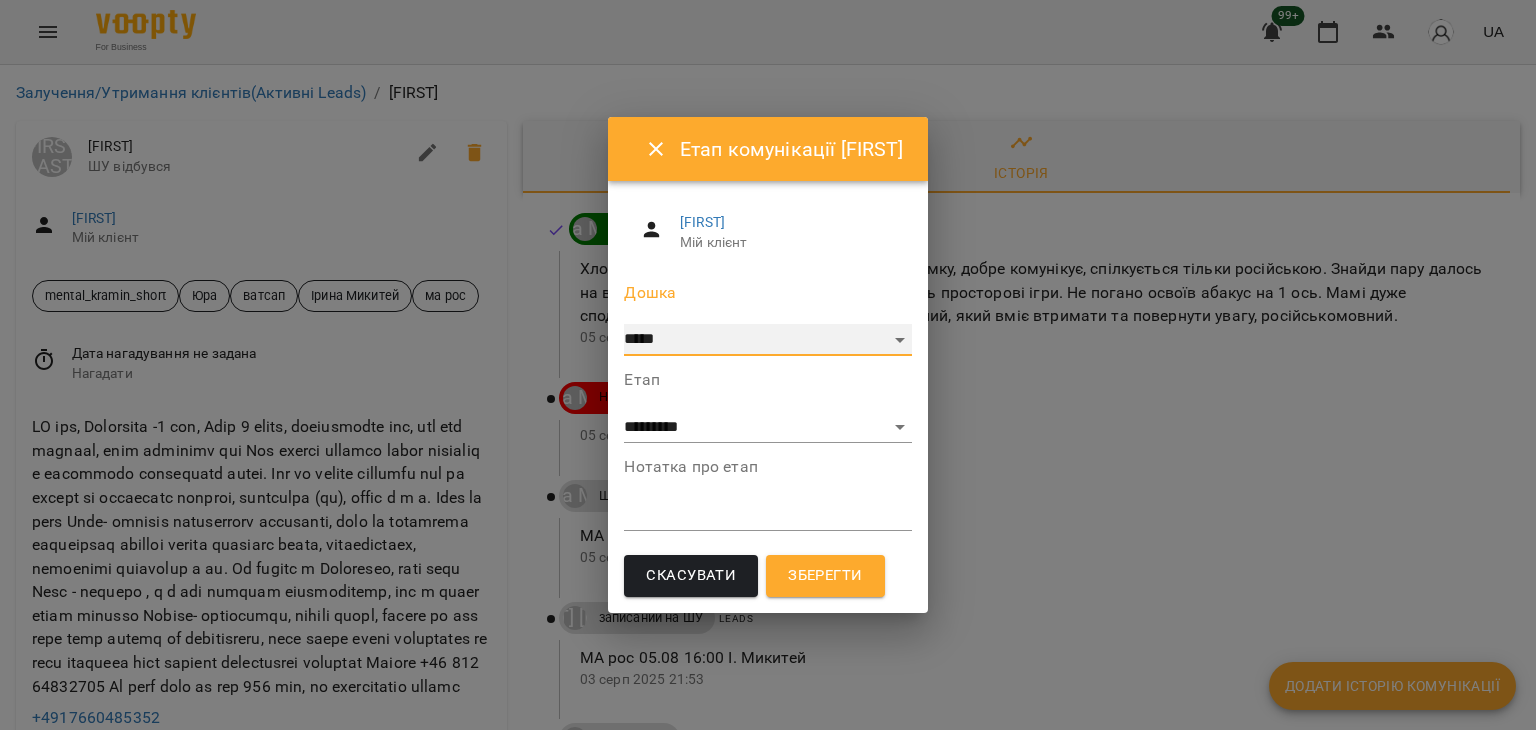 select on "**********" 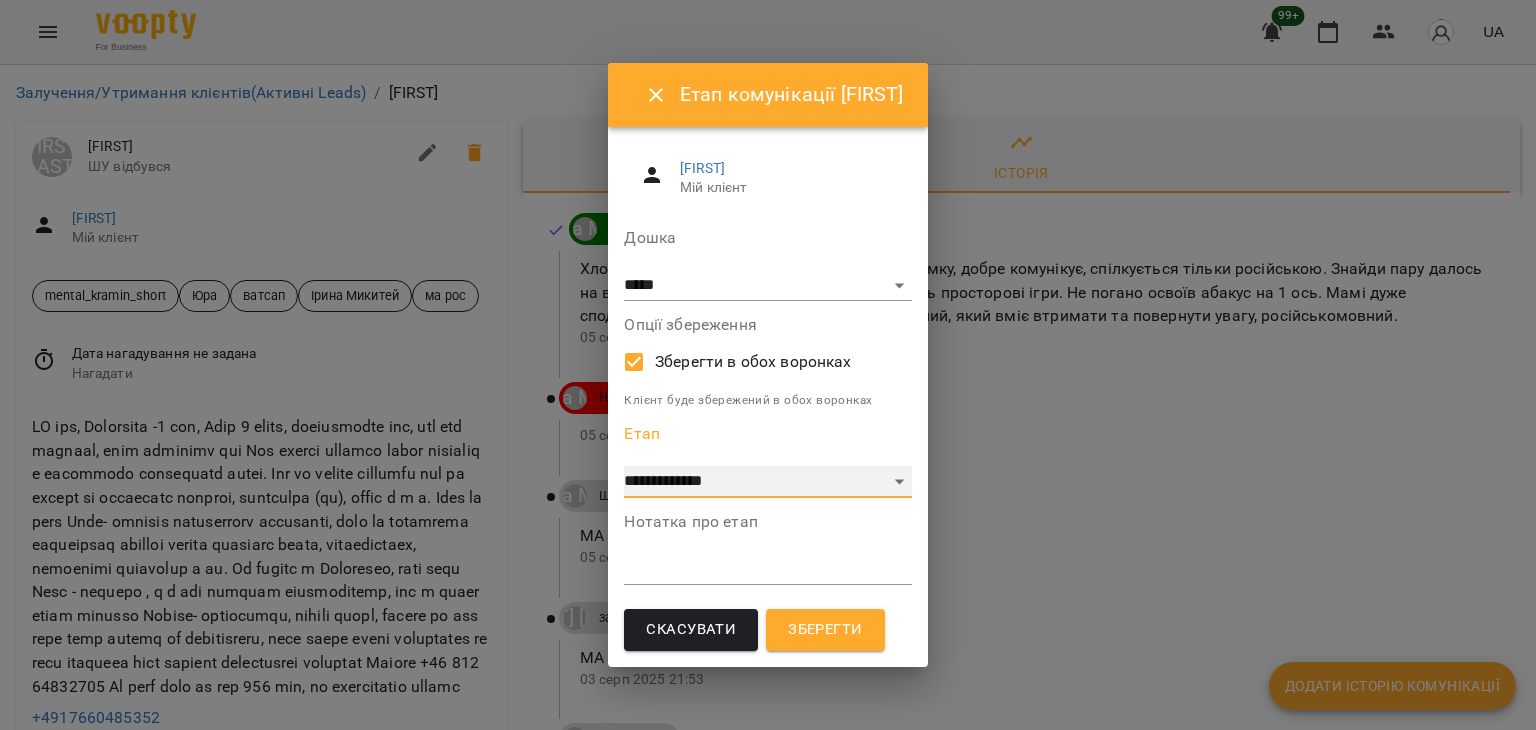 click on "**********" at bounding box center [767, 482] 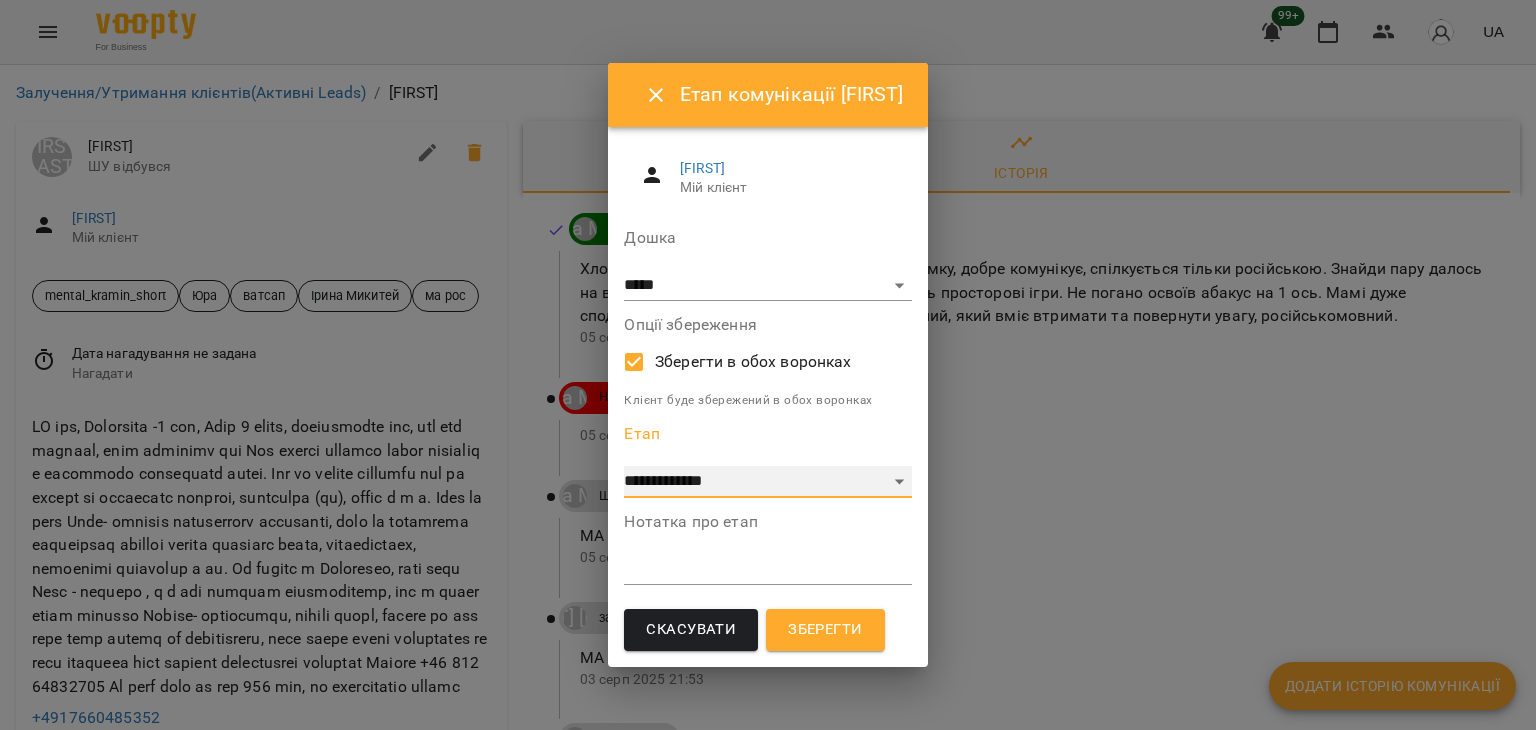 select on "*" 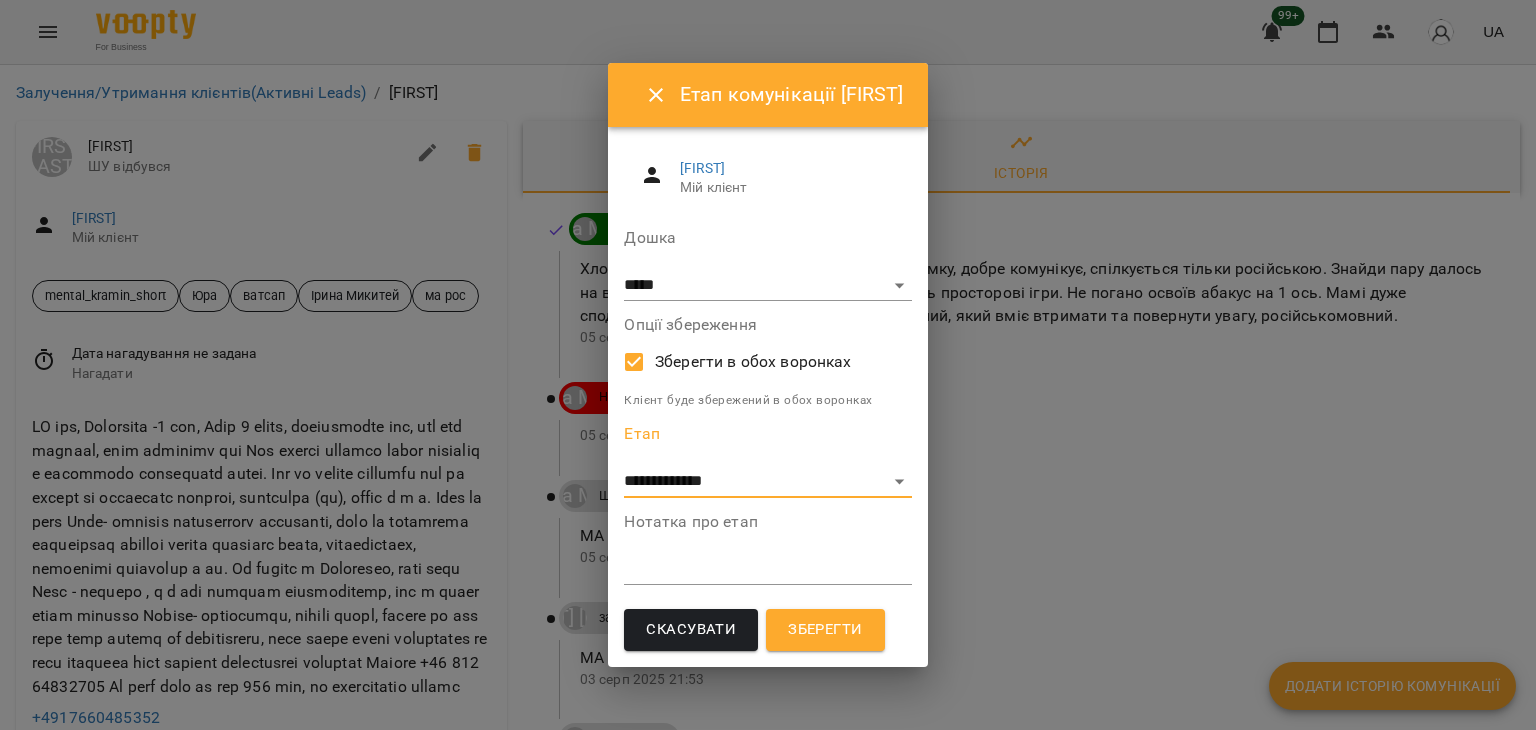 click on "*" at bounding box center (767, 569) 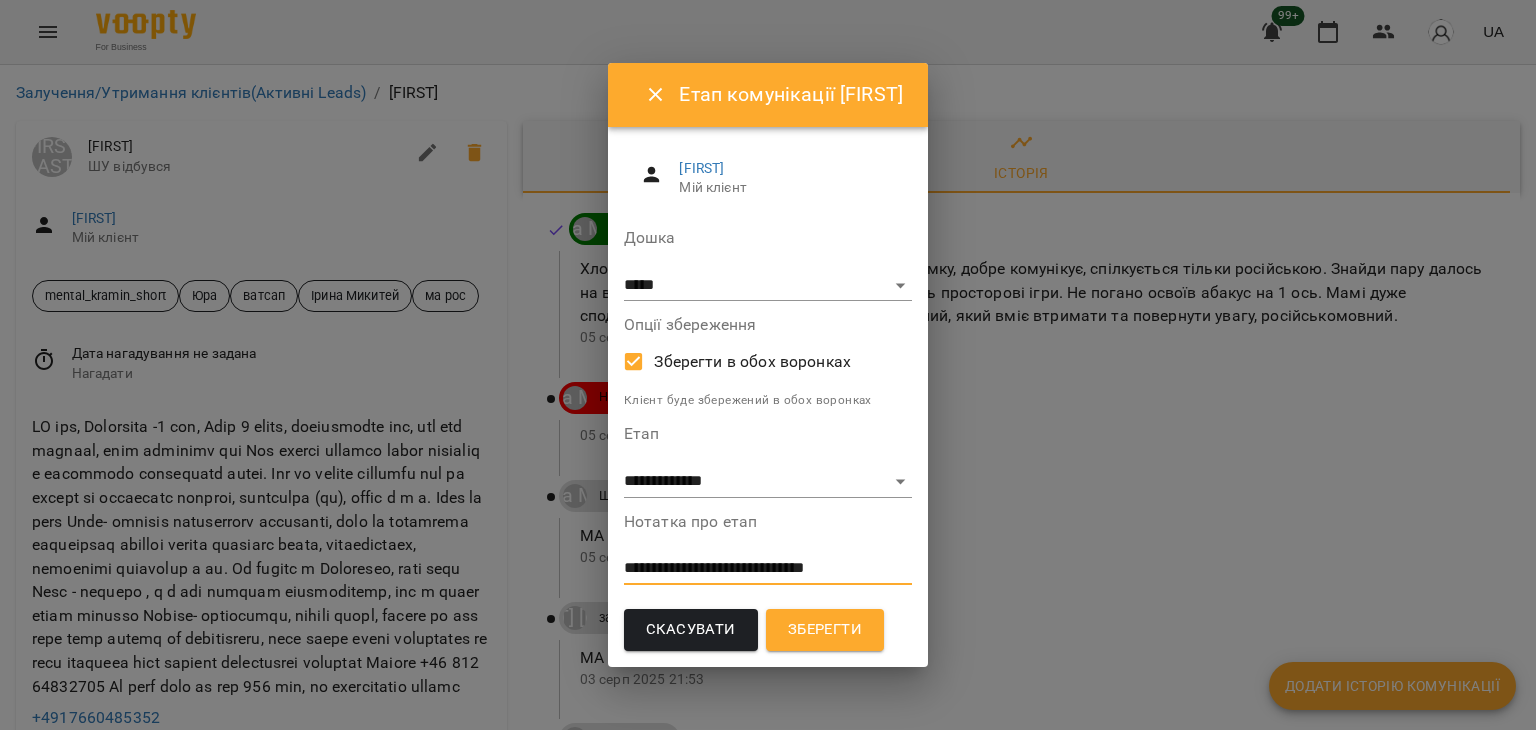 type on "**********" 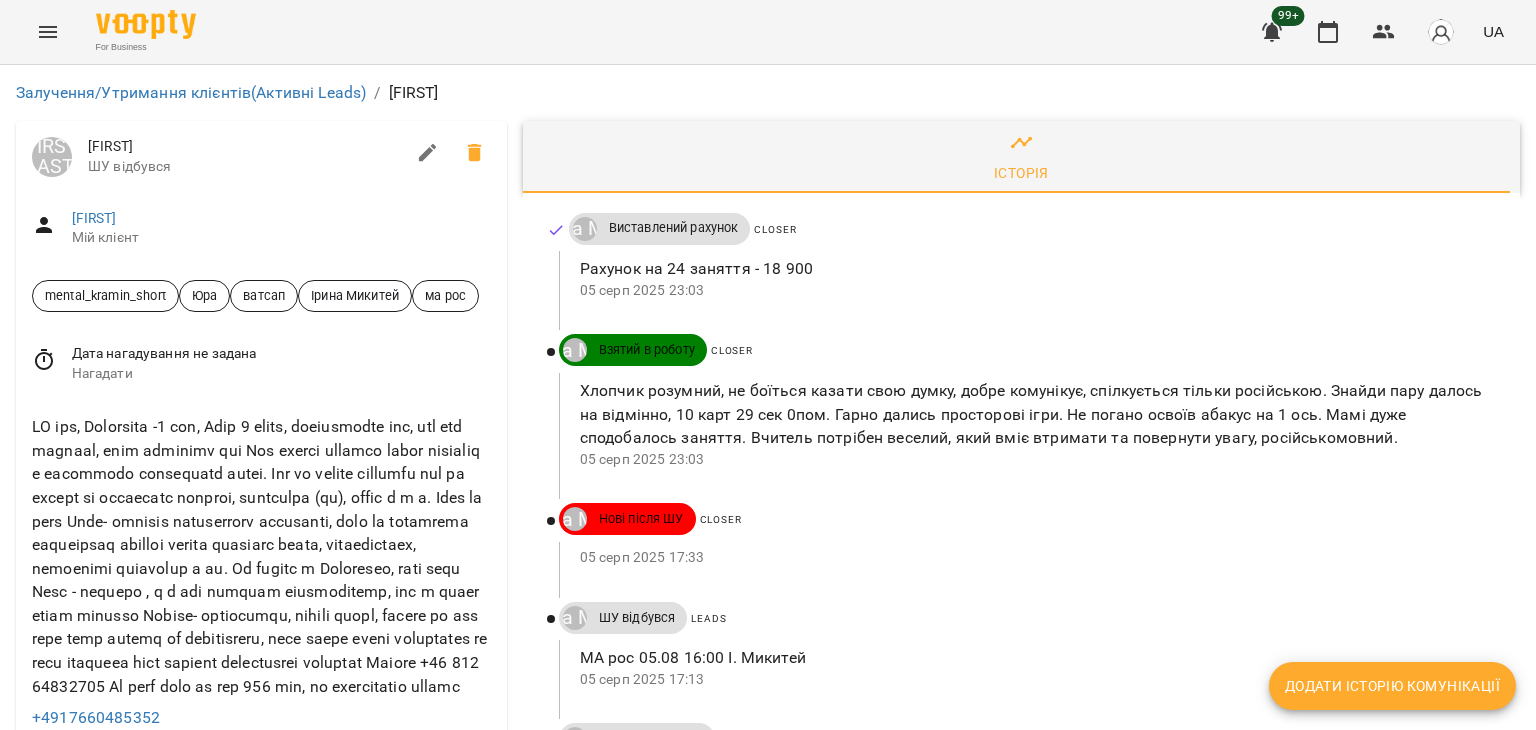 click 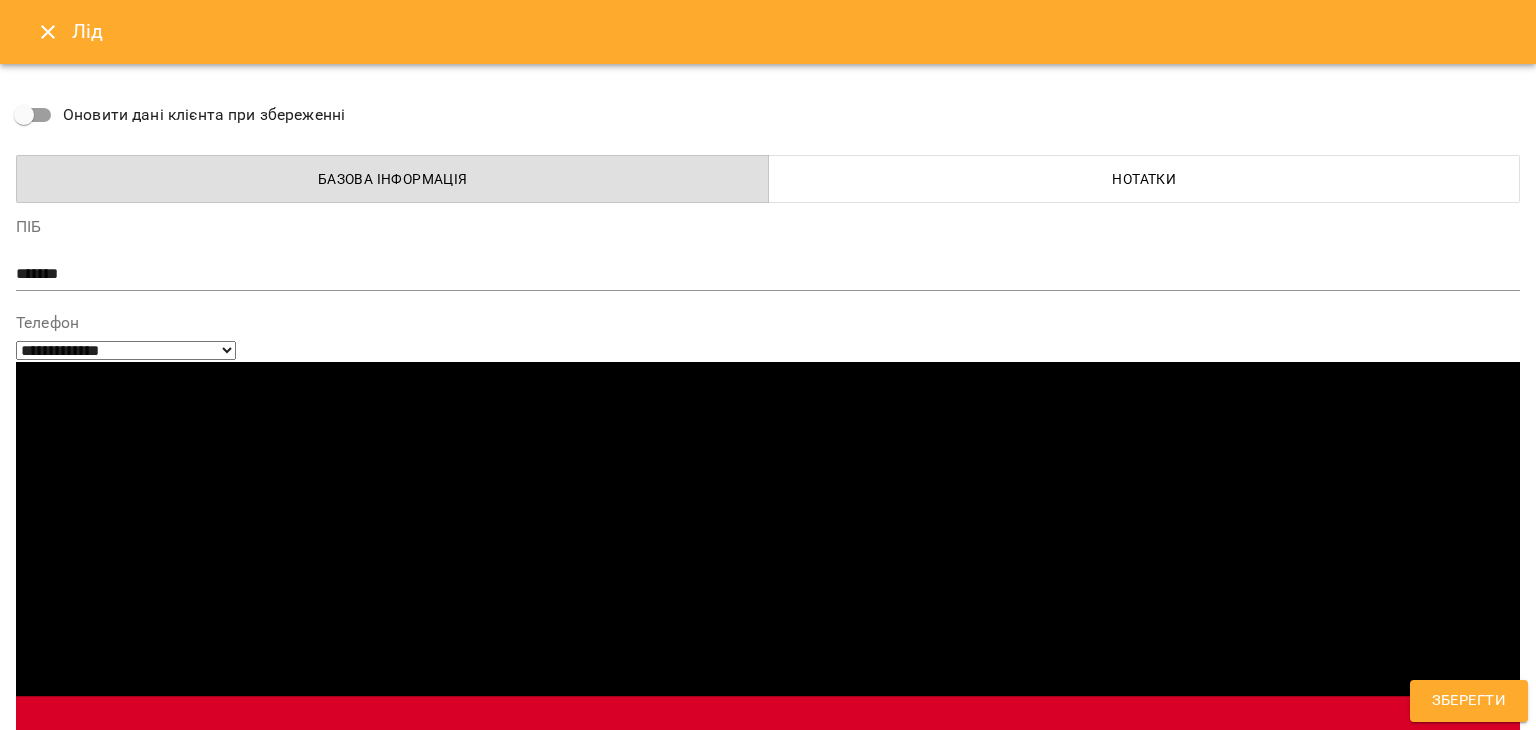 click on "mental_kramin_short Юра ватсап Ірина Микитей ма рос" at bounding box center (731, 1603) 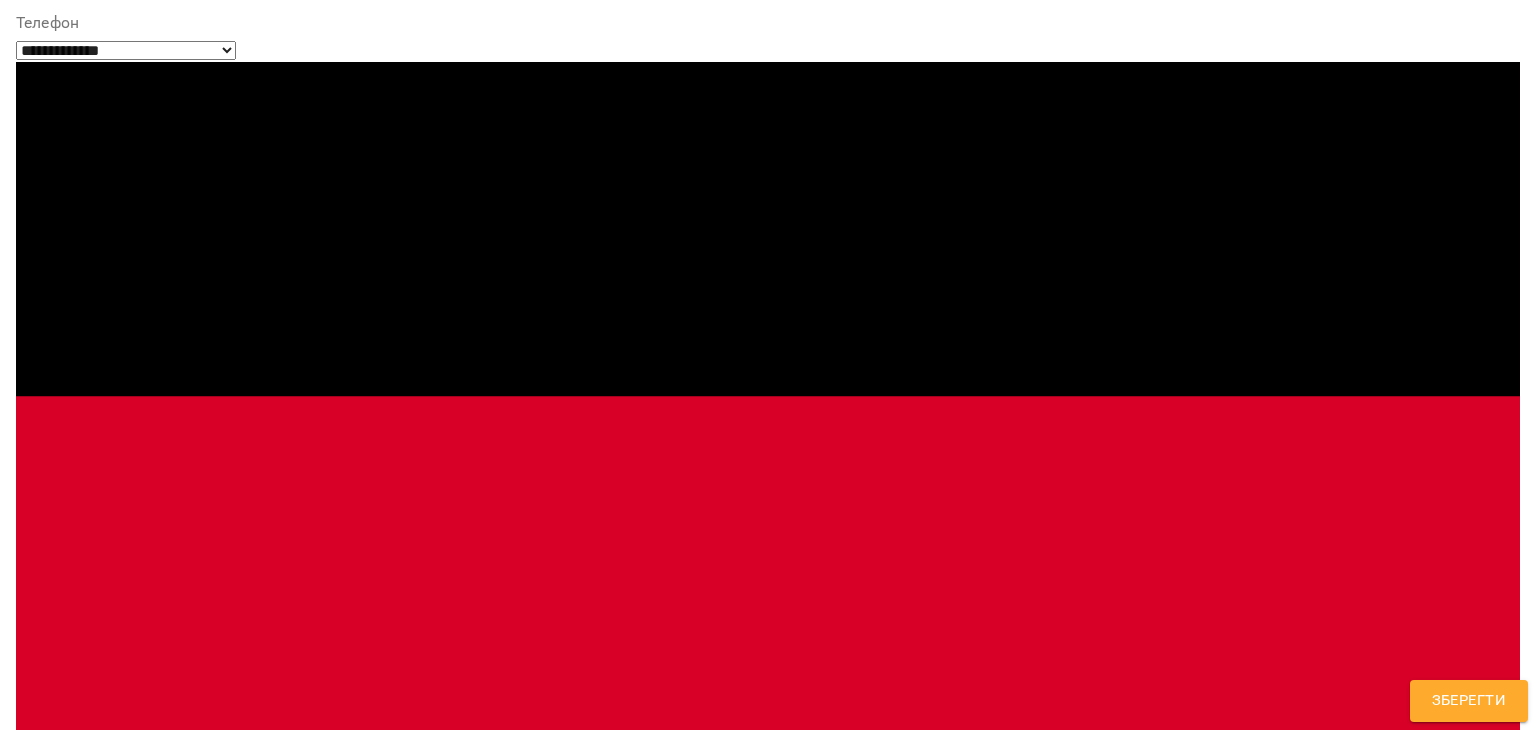 scroll, scrollTop: 400, scrollLeft: 0, axis: vertical 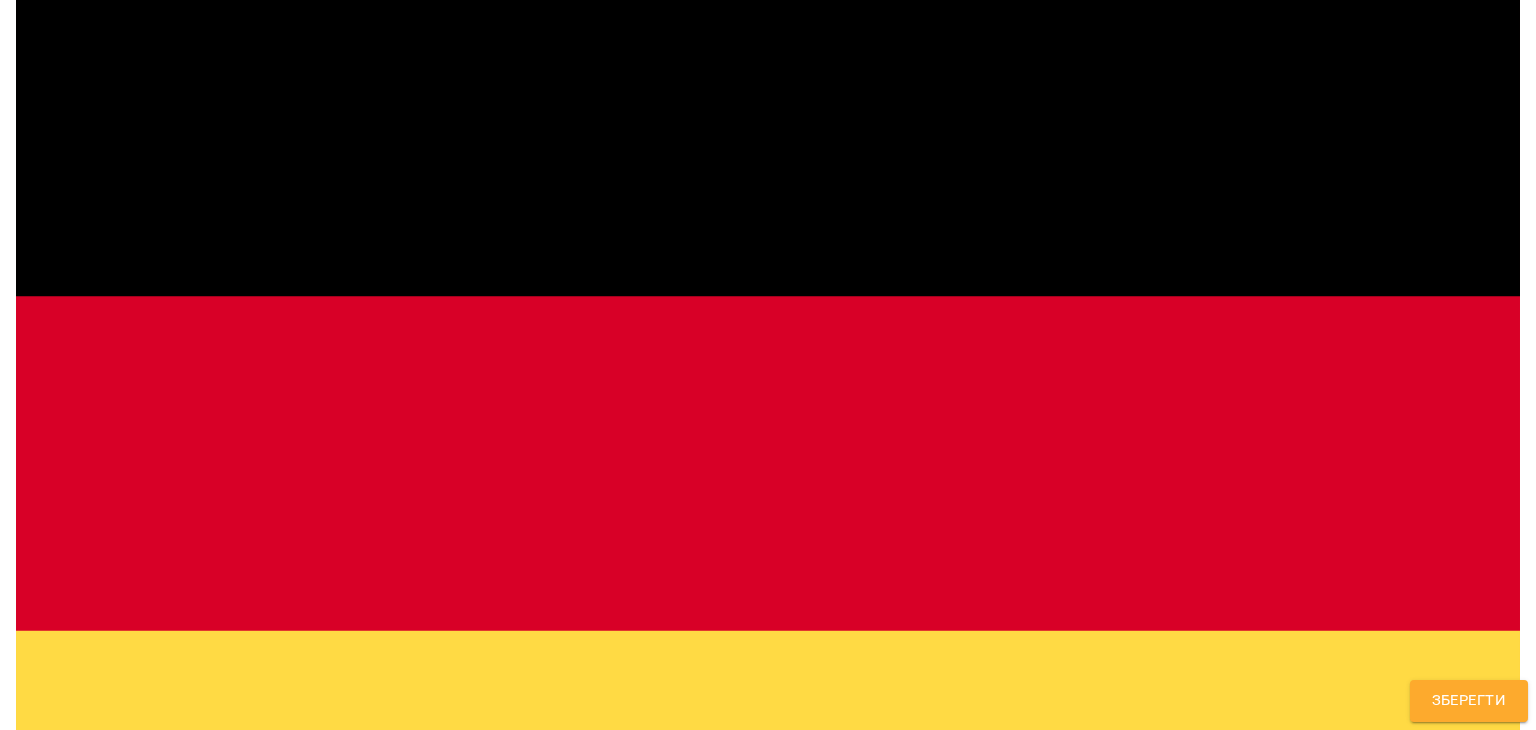 click on "**********" at bounding box center (768, 1427) 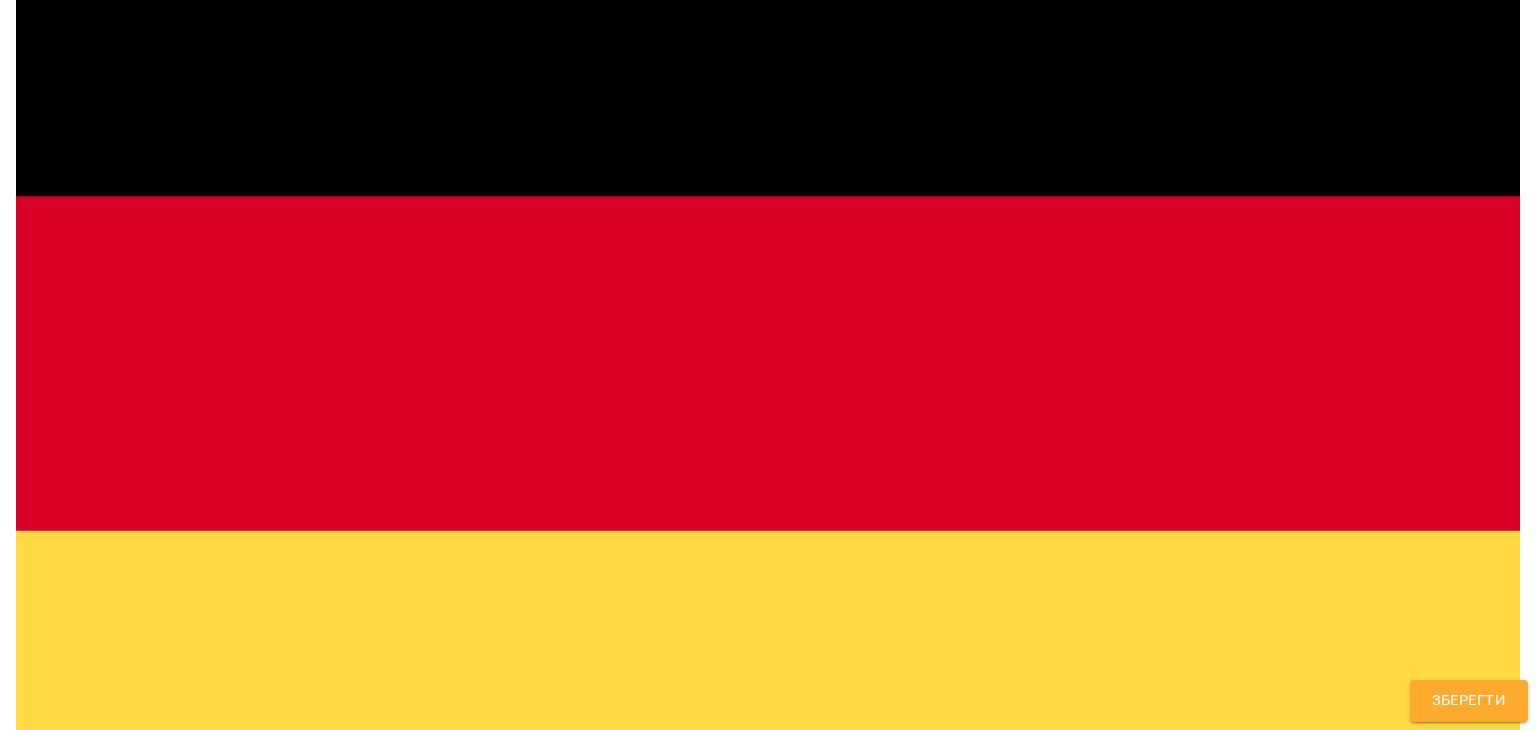 scroll, scrollTop: 700, scrollLeft: 0, axis: vertical 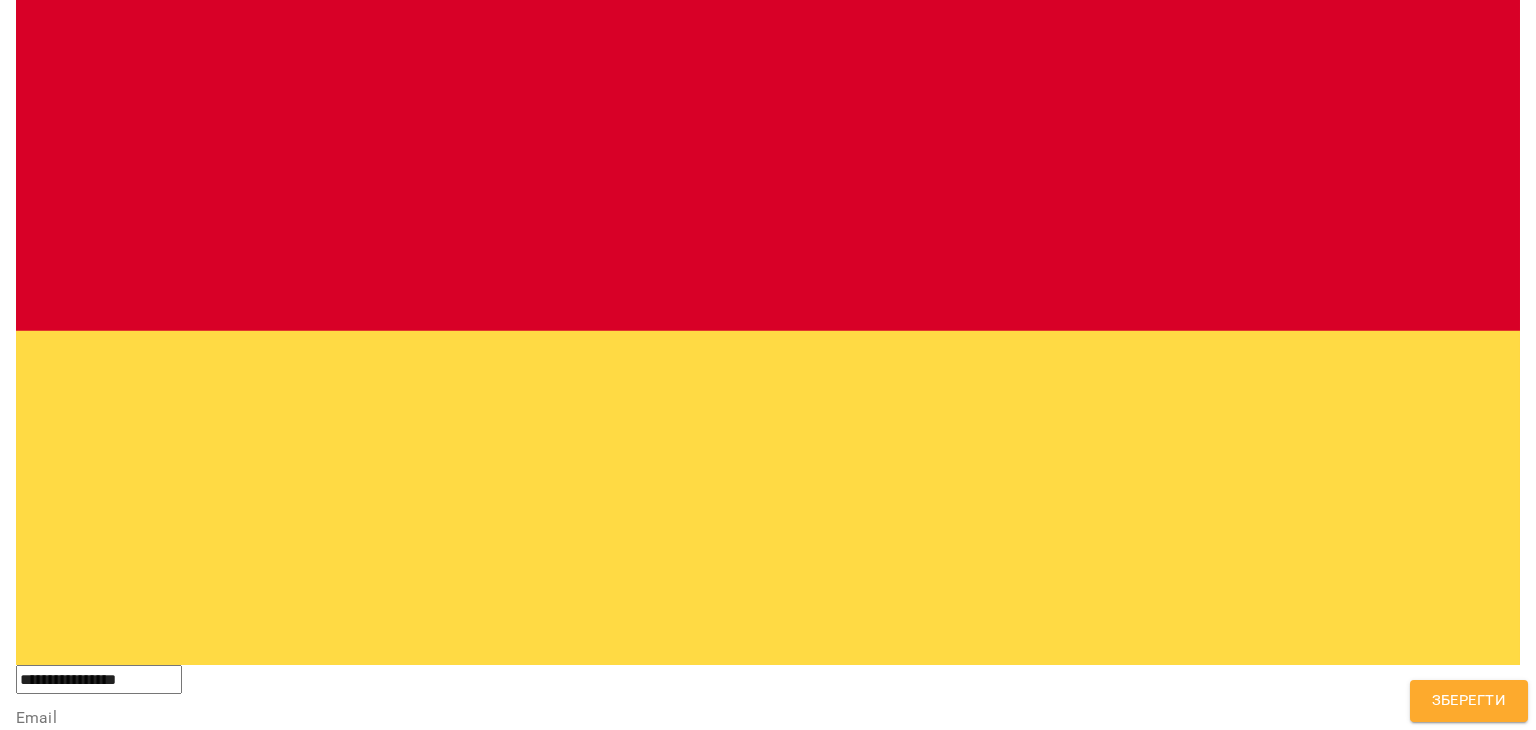 drag, startPoint x: 14, startPoint y: 191, endPoint x: 76, endPoint y: 185, distance: 62.289646 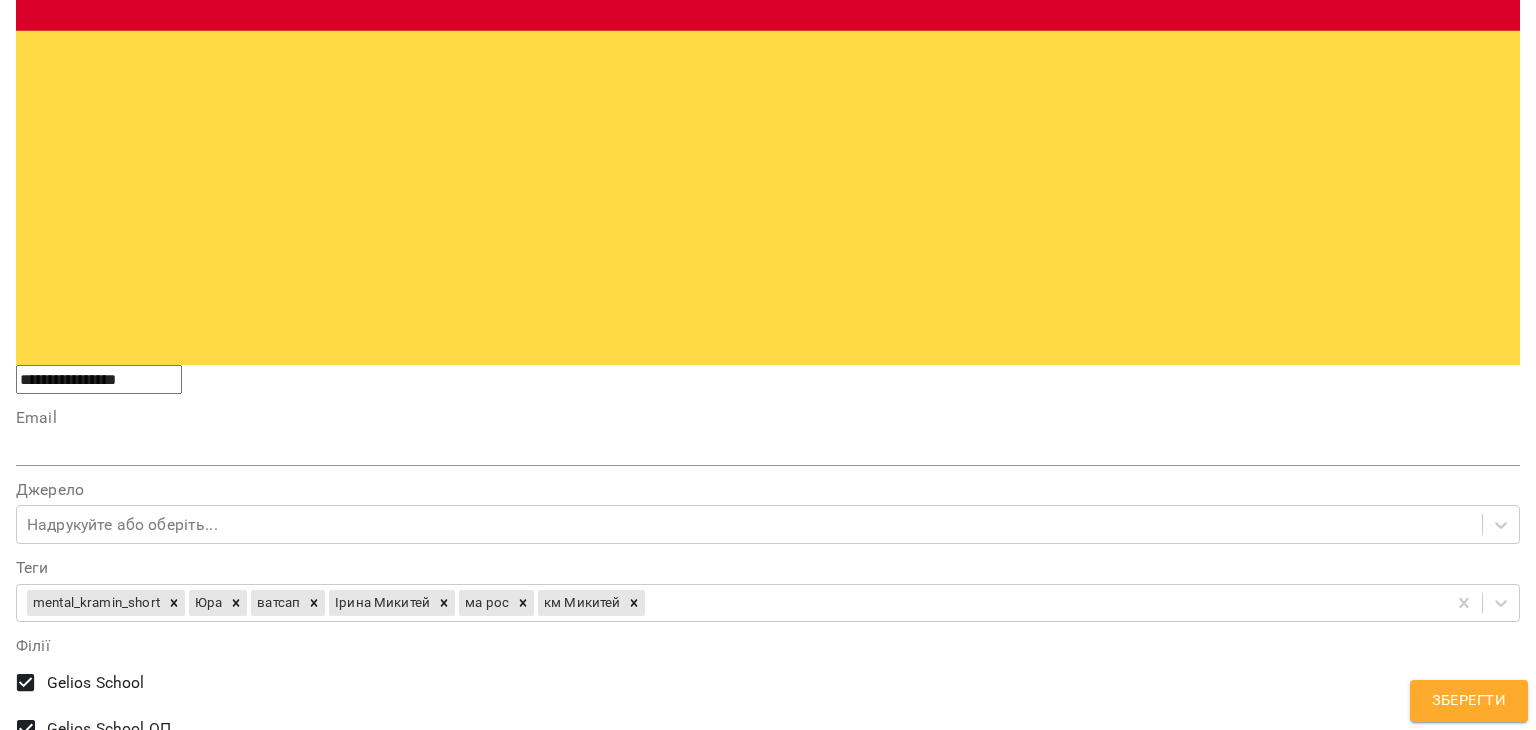 scroll, scrollTop: 1100, scrollLeft: 0, axis: vertical 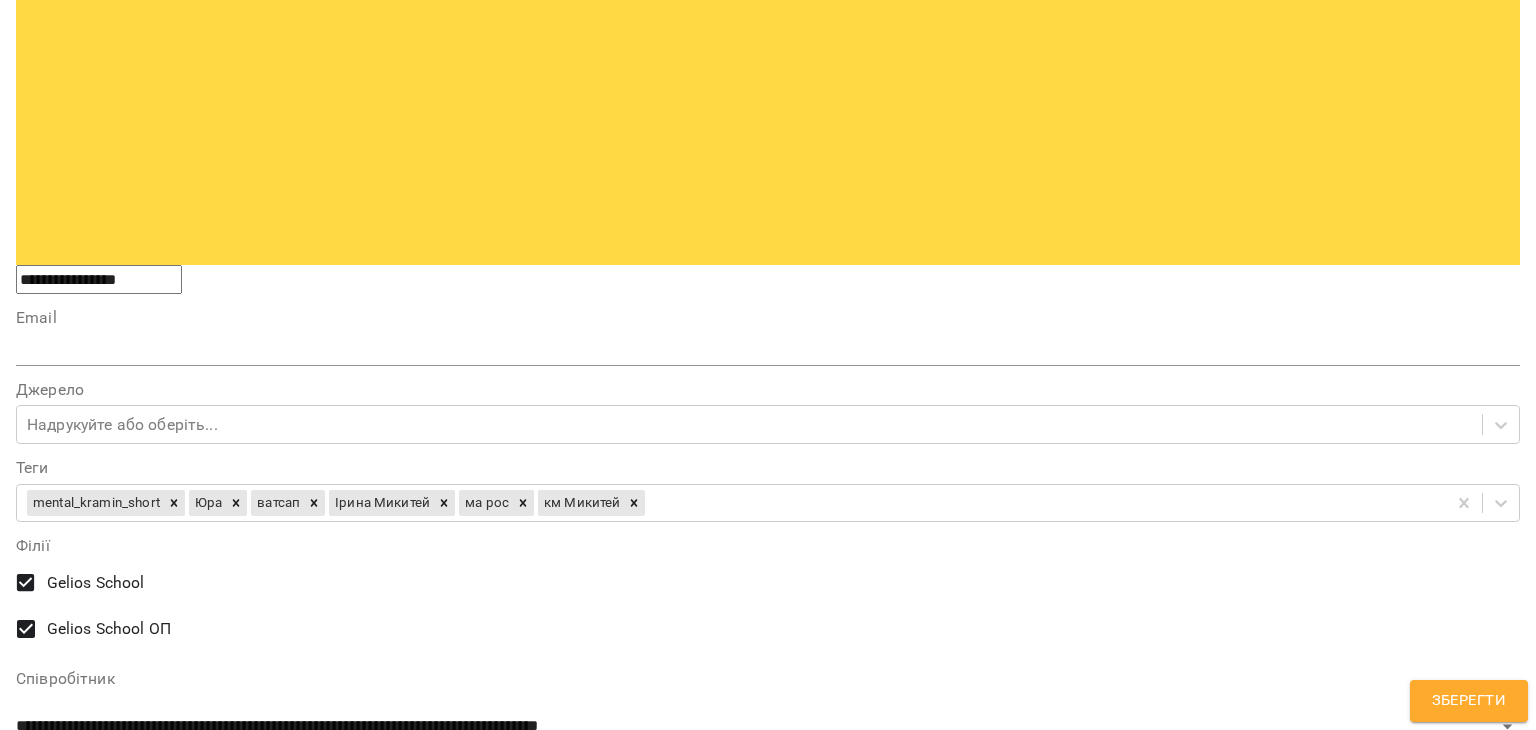 click at bounding box center [768, 1403] 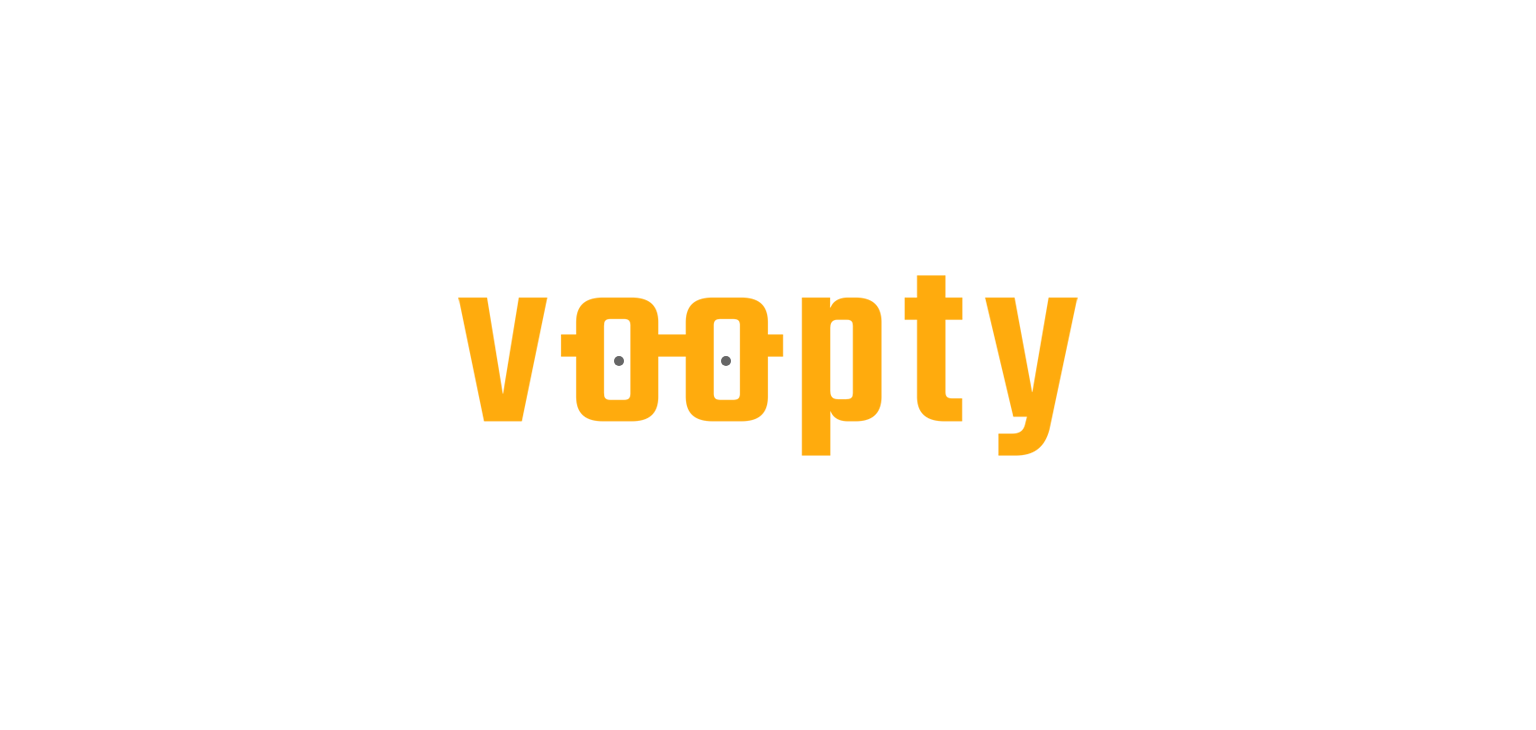 scroll, scrollTop: 0, scrollLeft: 0, axis: both 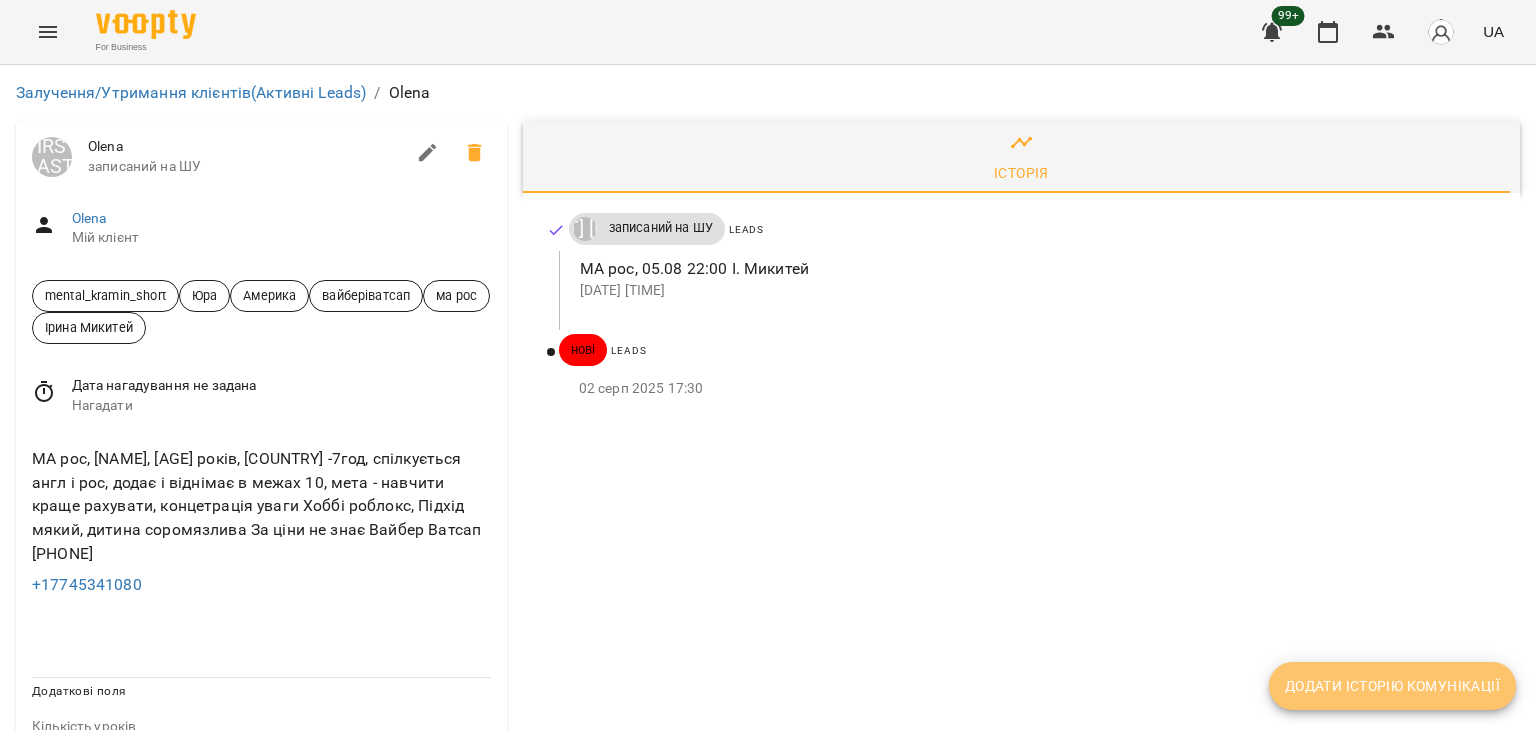 click on "Додати історію комунікації" at bounding box center [1392, 686] 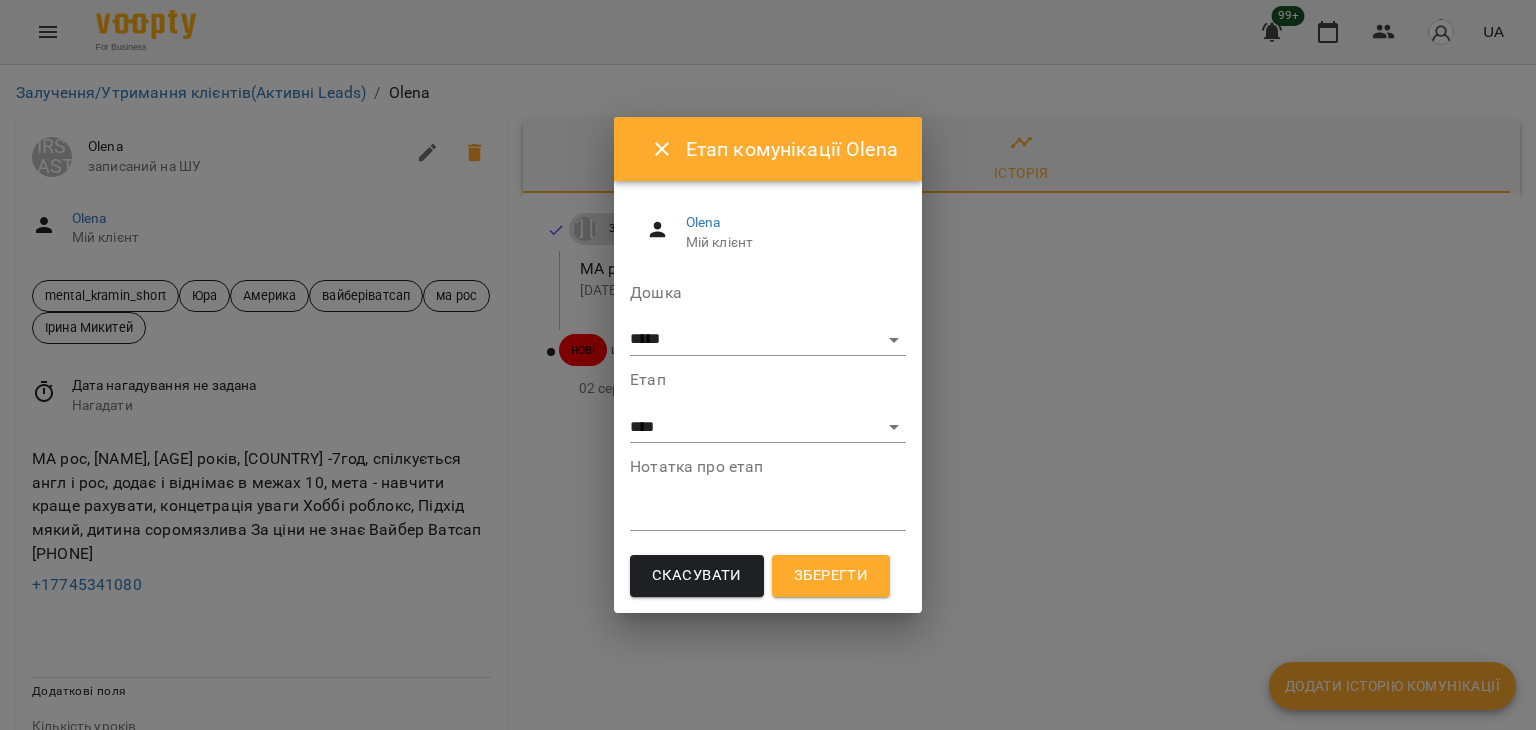 click on "**********" at bounding box center (768, 443) 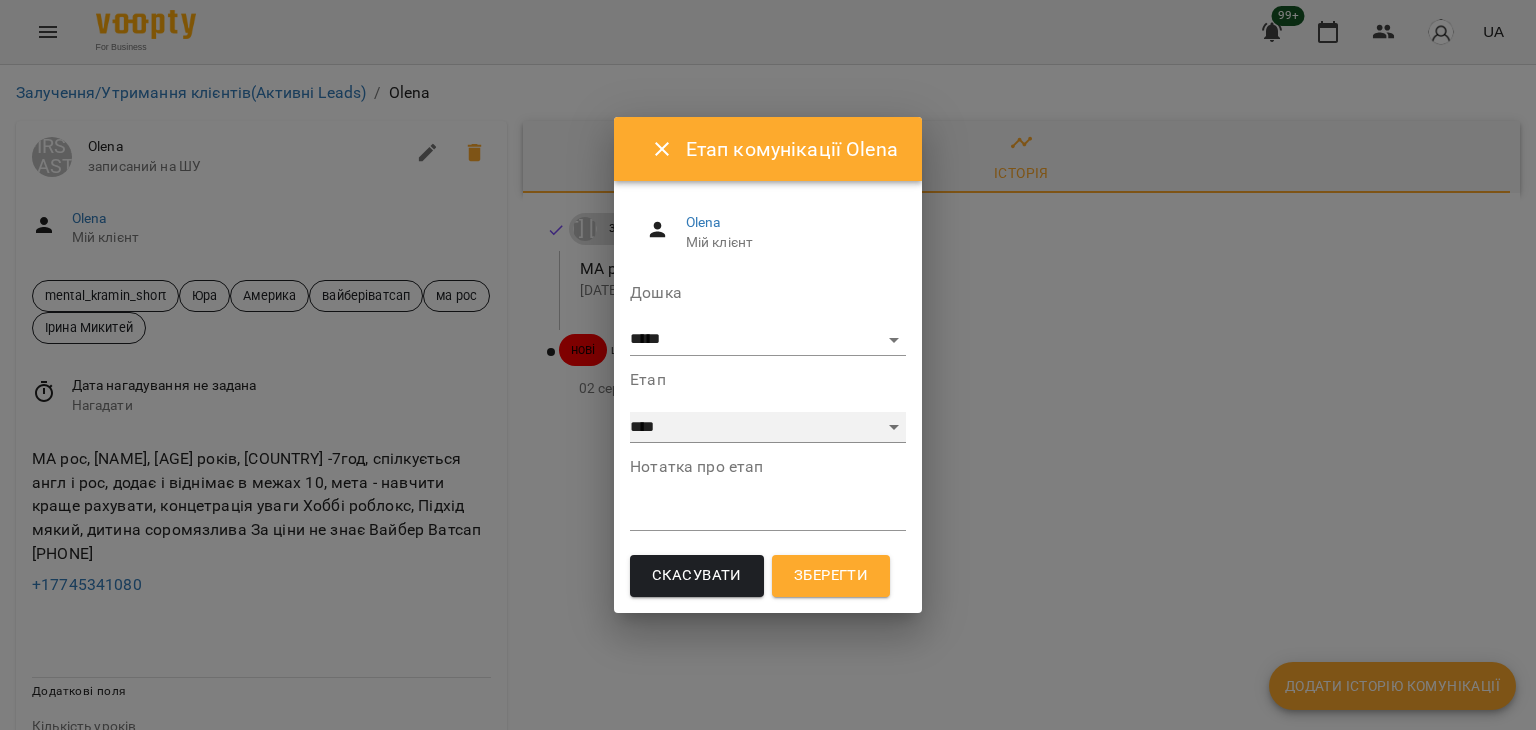 click on "**********" at bounding box center (768, 428) 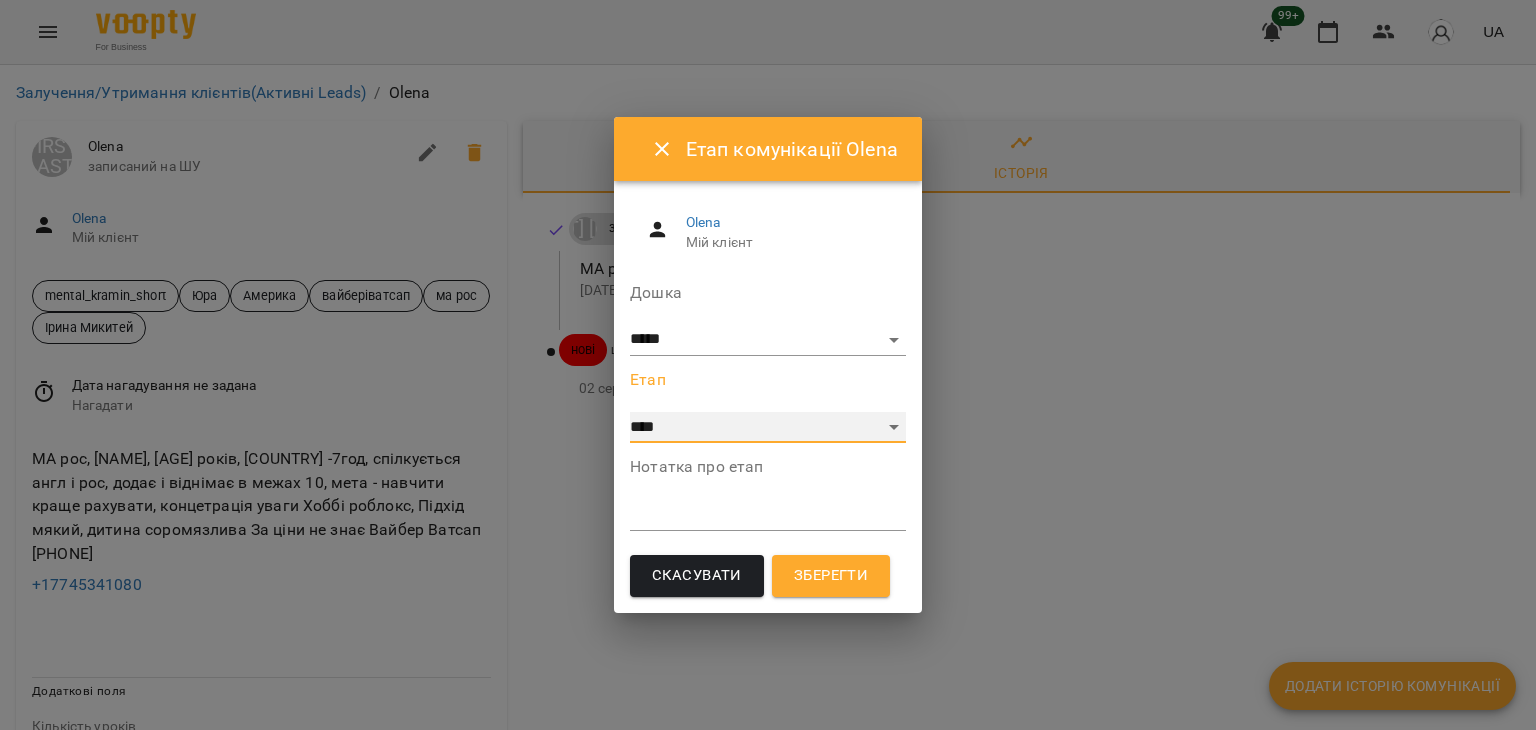 select on "**" 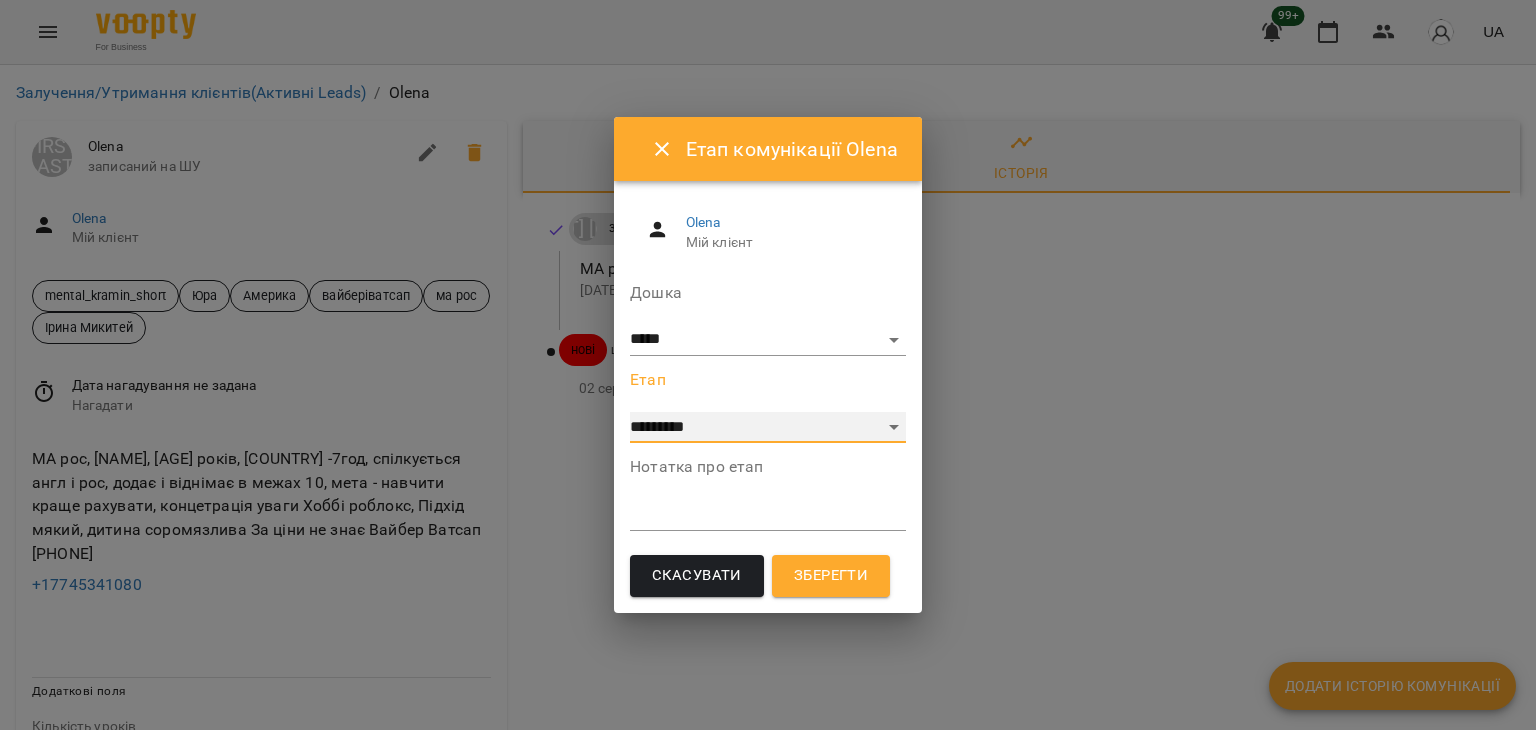click on "**********" at bounding box center (768, 428) 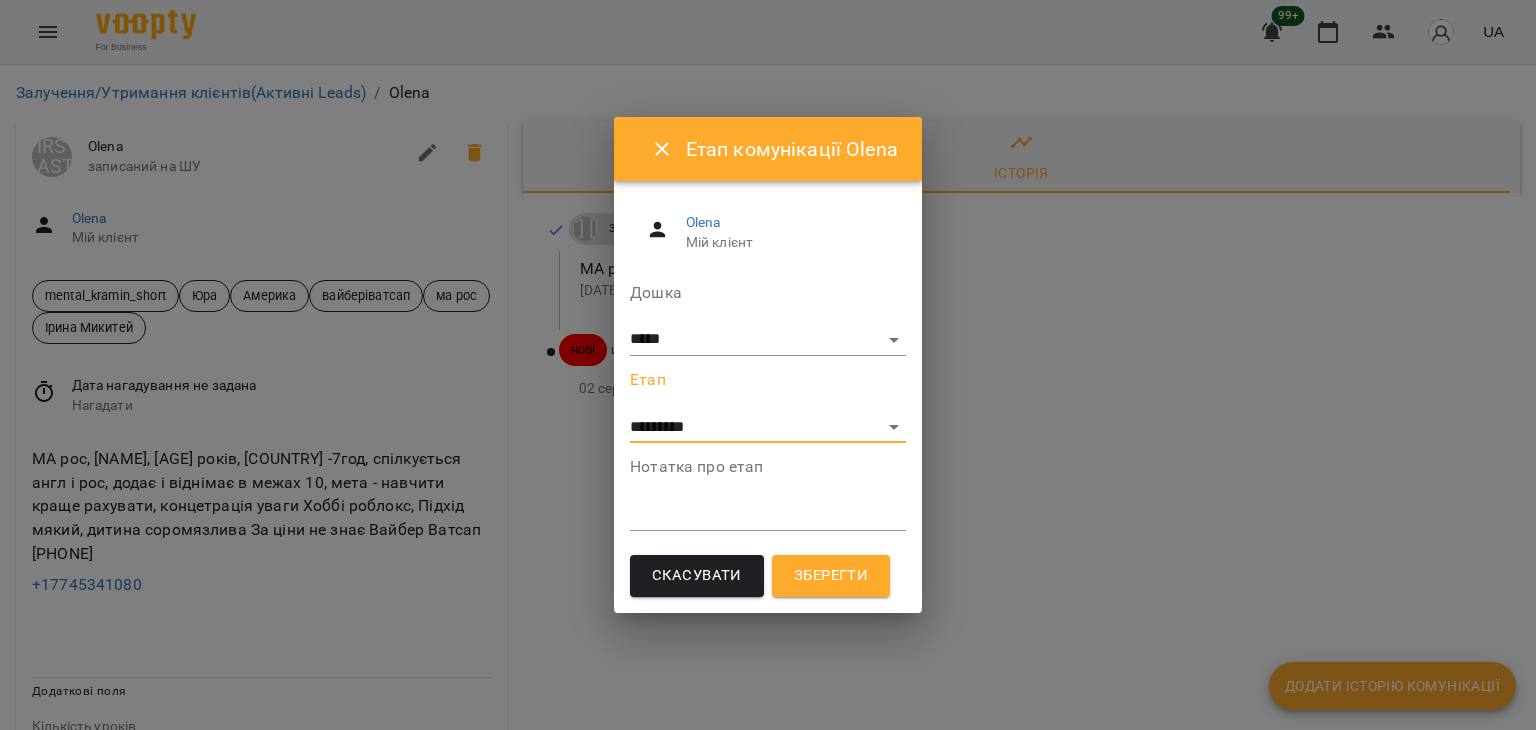 click on "Зберегти" at bounding box center [831, 576] 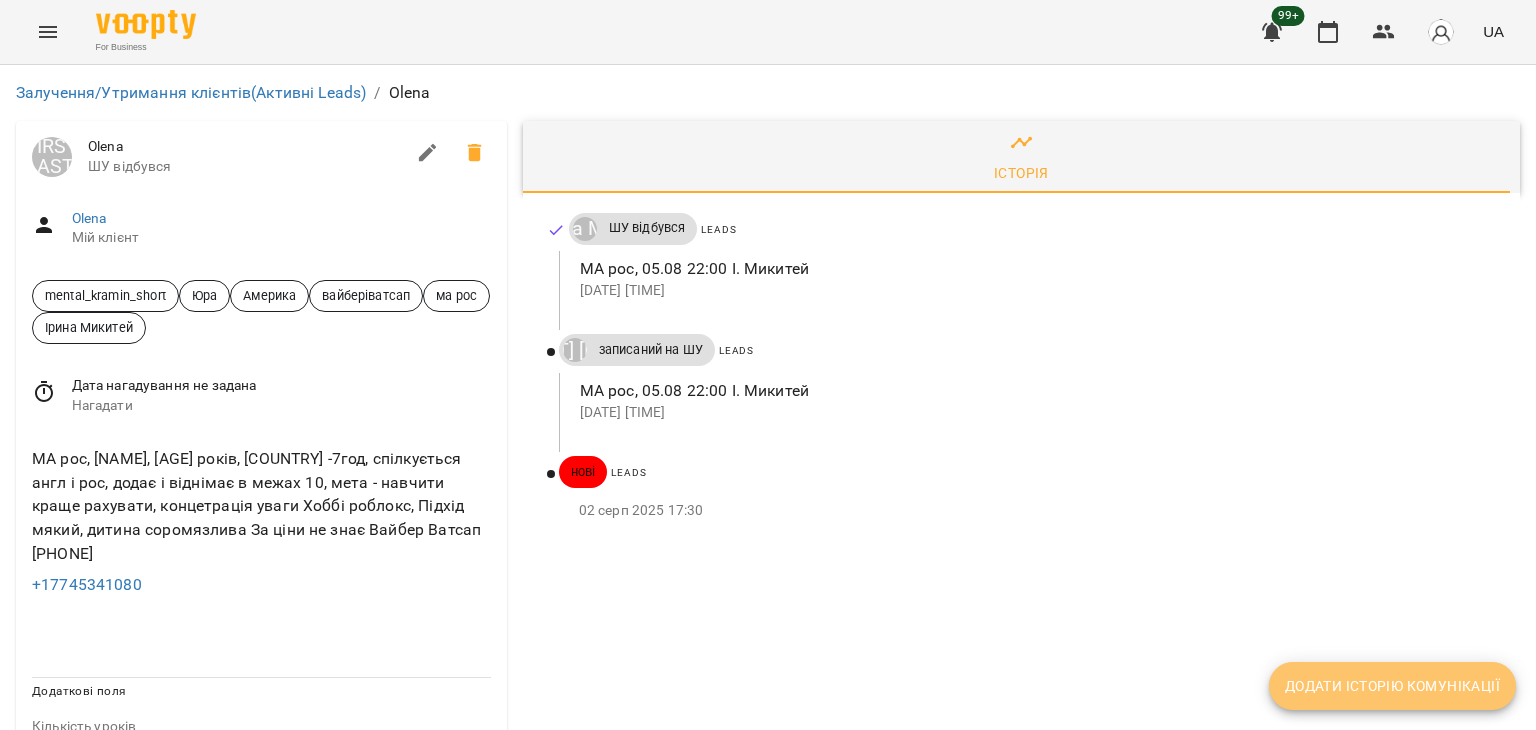 click on "Додати історію комунікації" at bounding box center [1392, 686] 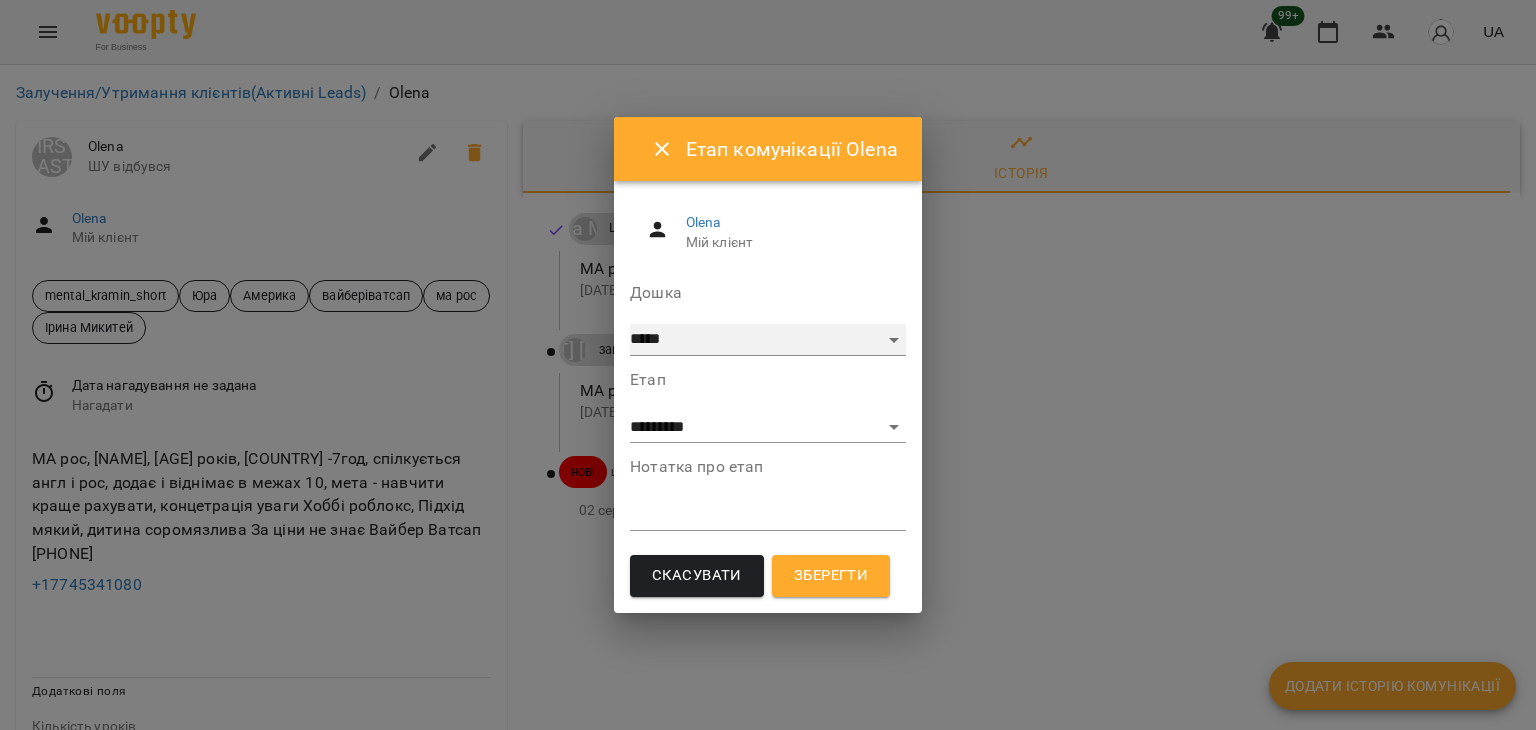 click on "***** ******** ****** ********" at bounding box center (768, 340) 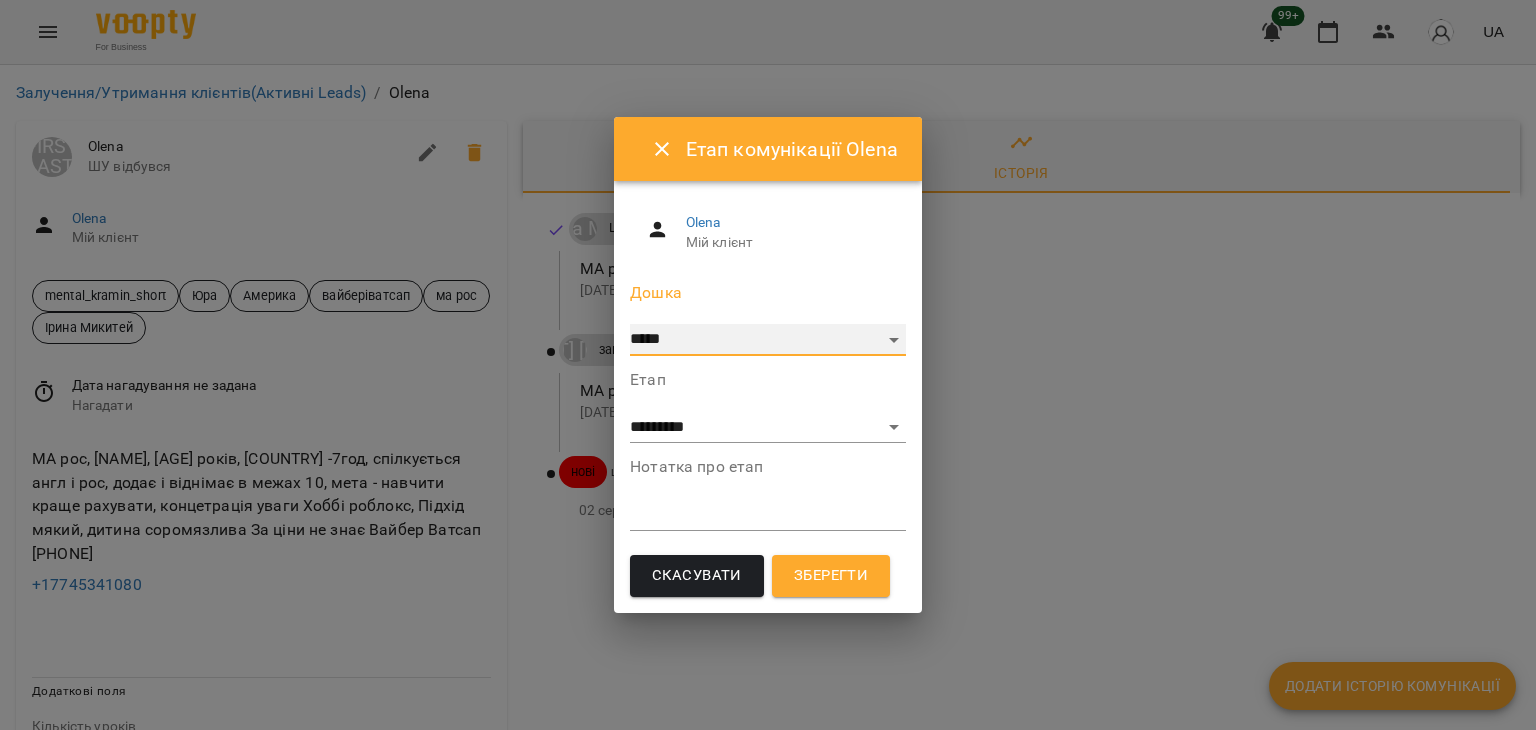 select on "**********" 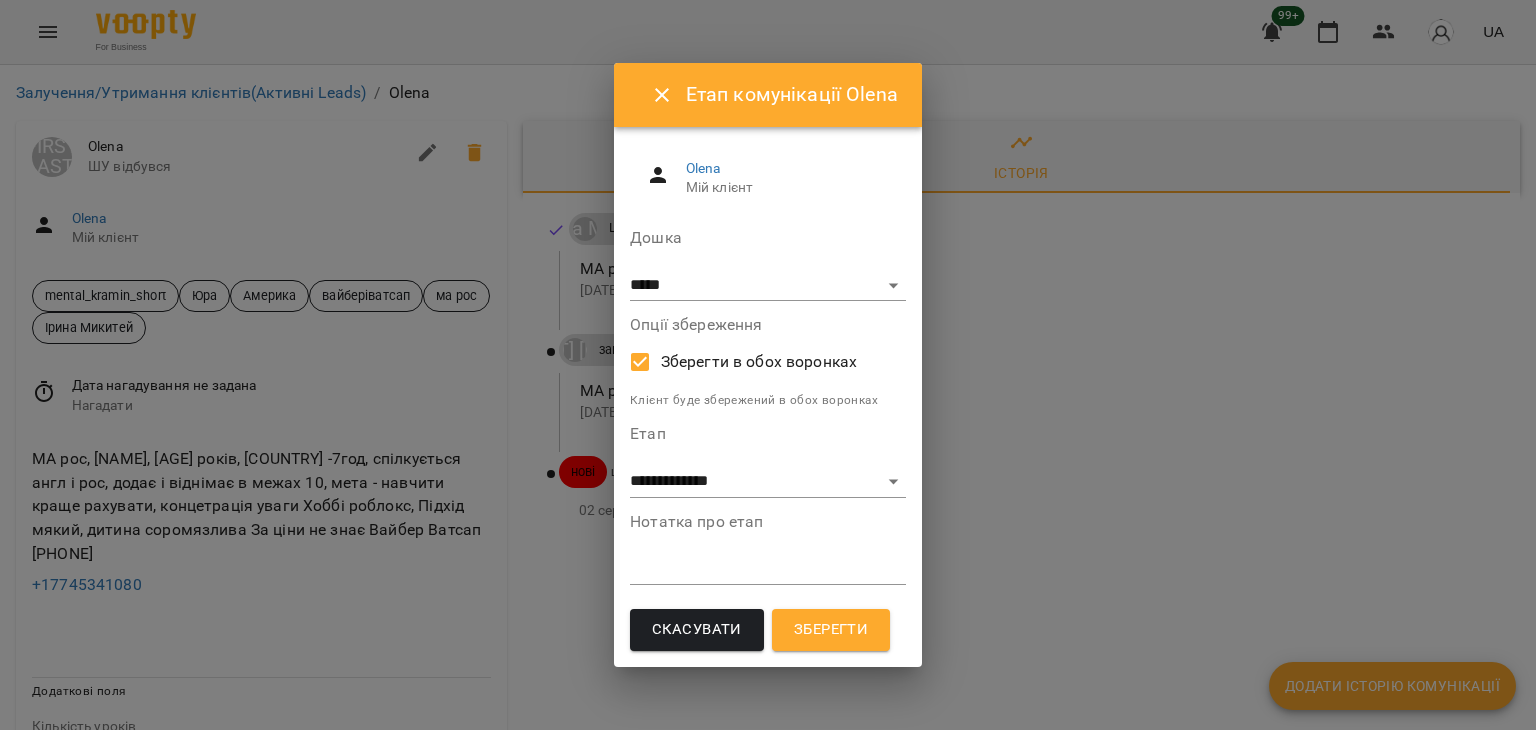 click on "Зберегти" at bounding box center [831, 630] 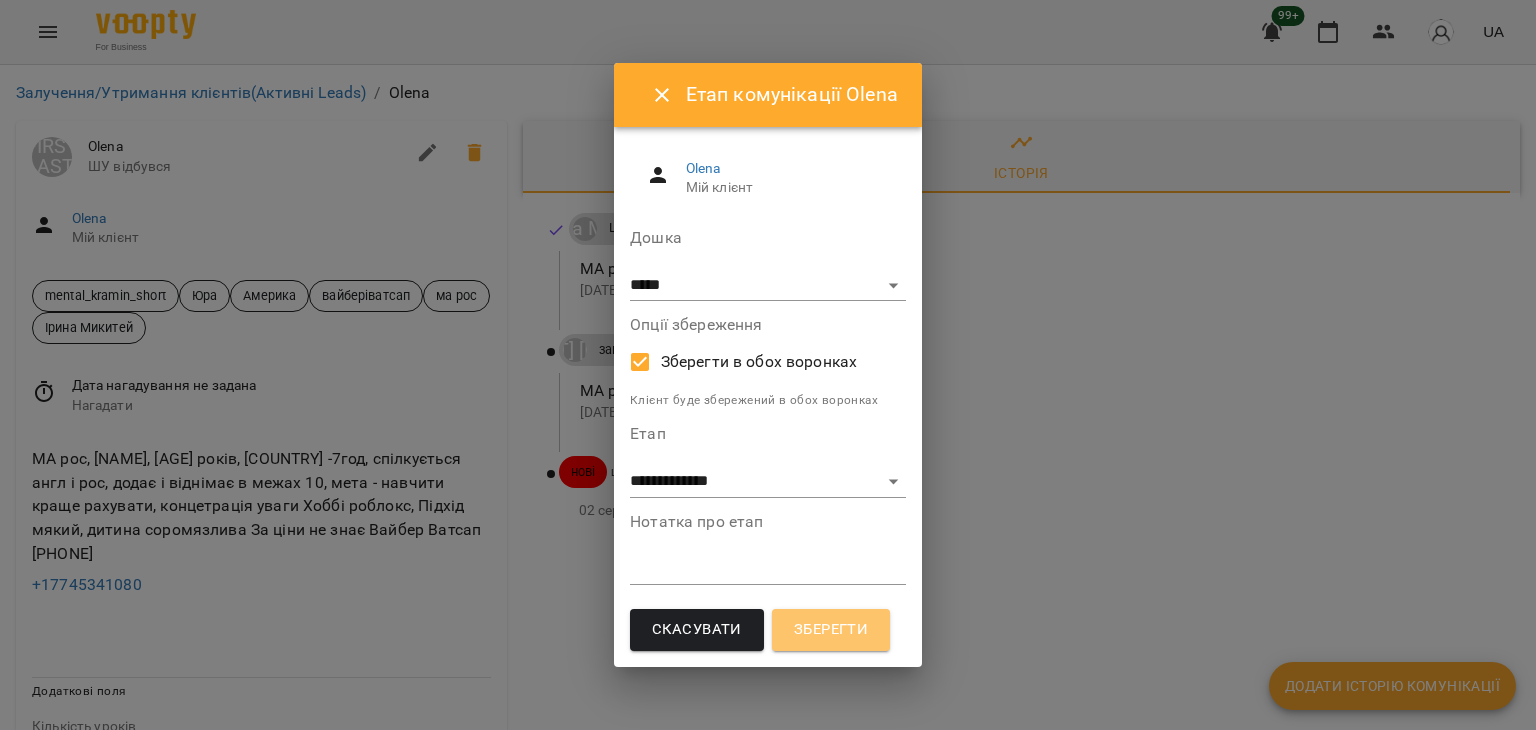 click on "Зберегти" at bounding box center (831, 630) 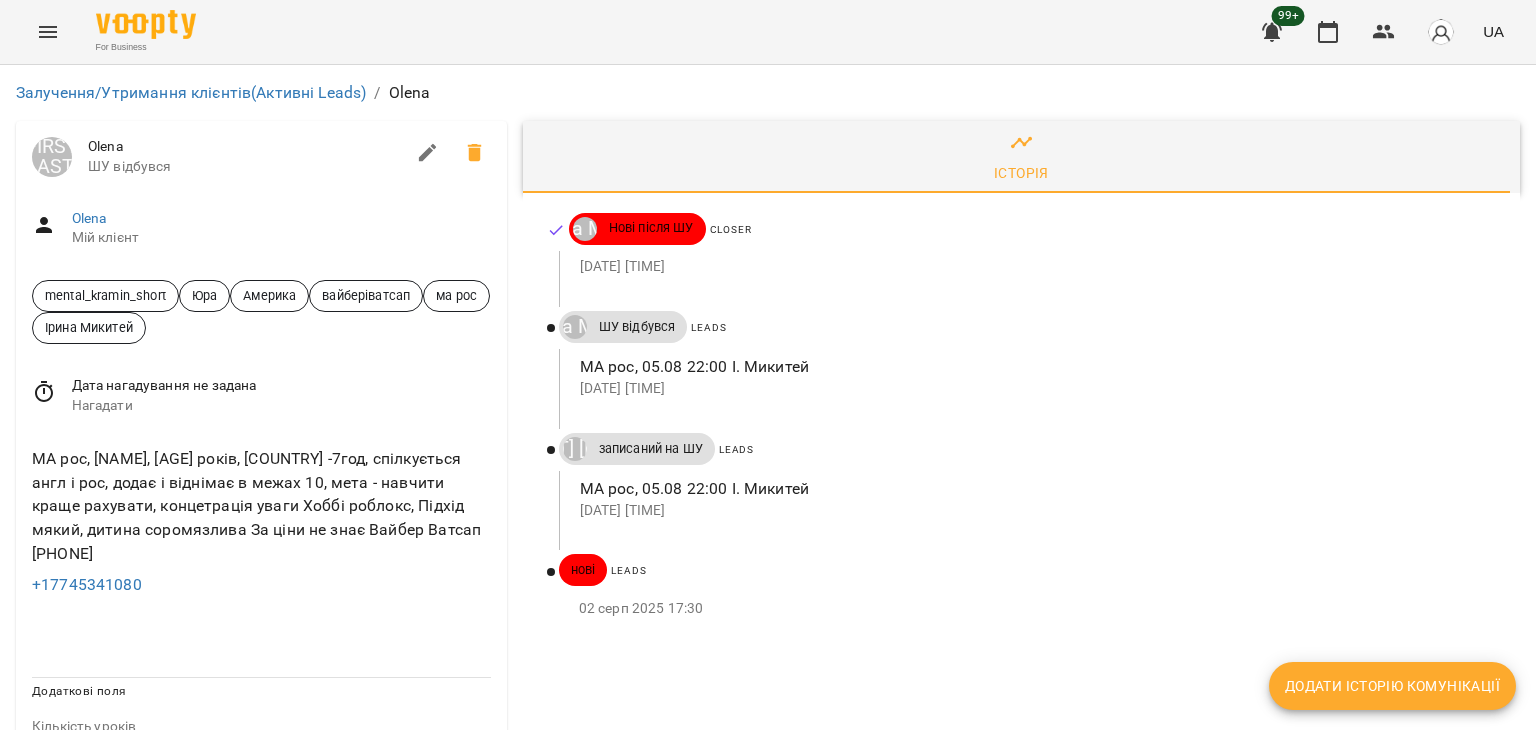 click on "Додати історію комунікації" at bounding box center (1392, 686) 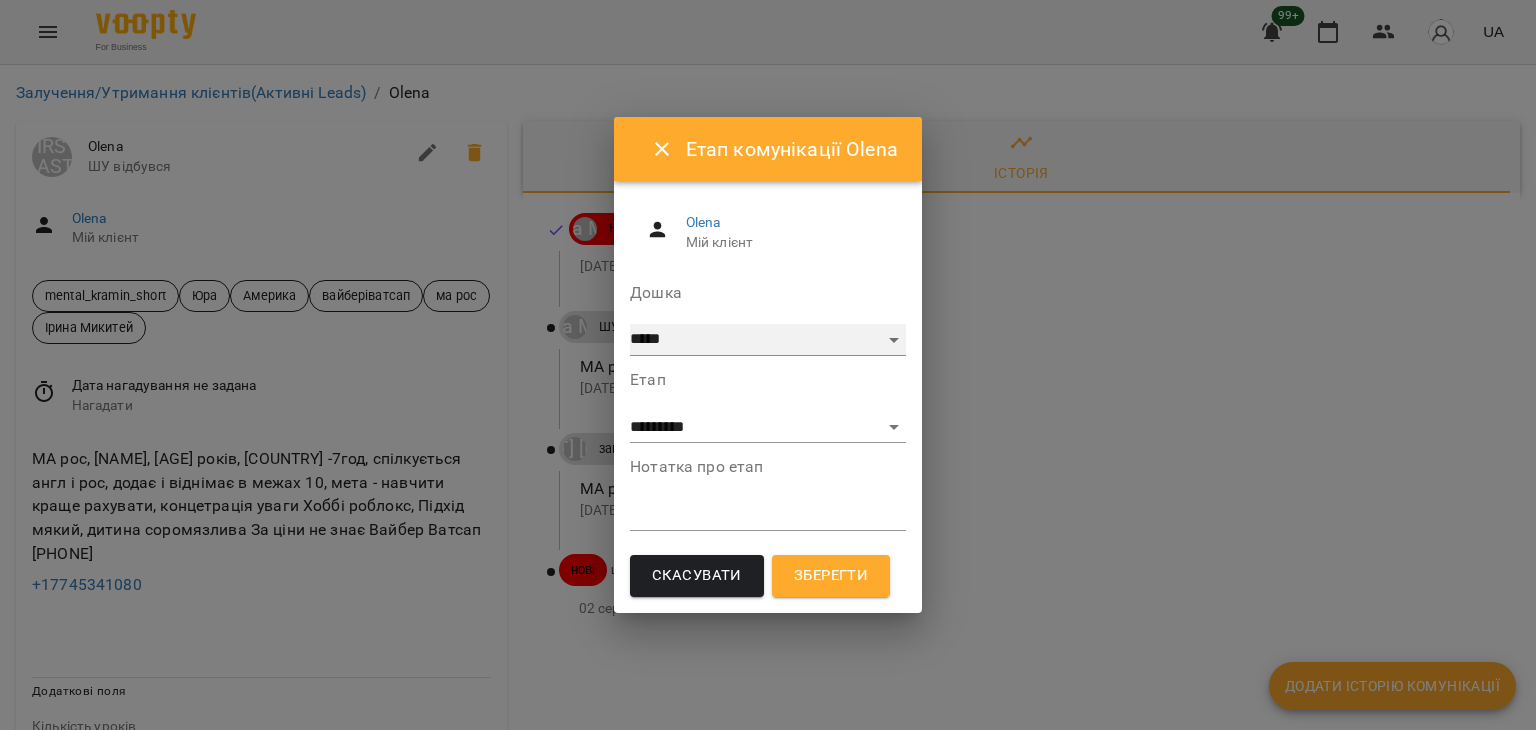 click on "***** ******** ****** ********" at bounding box center (768, 340) 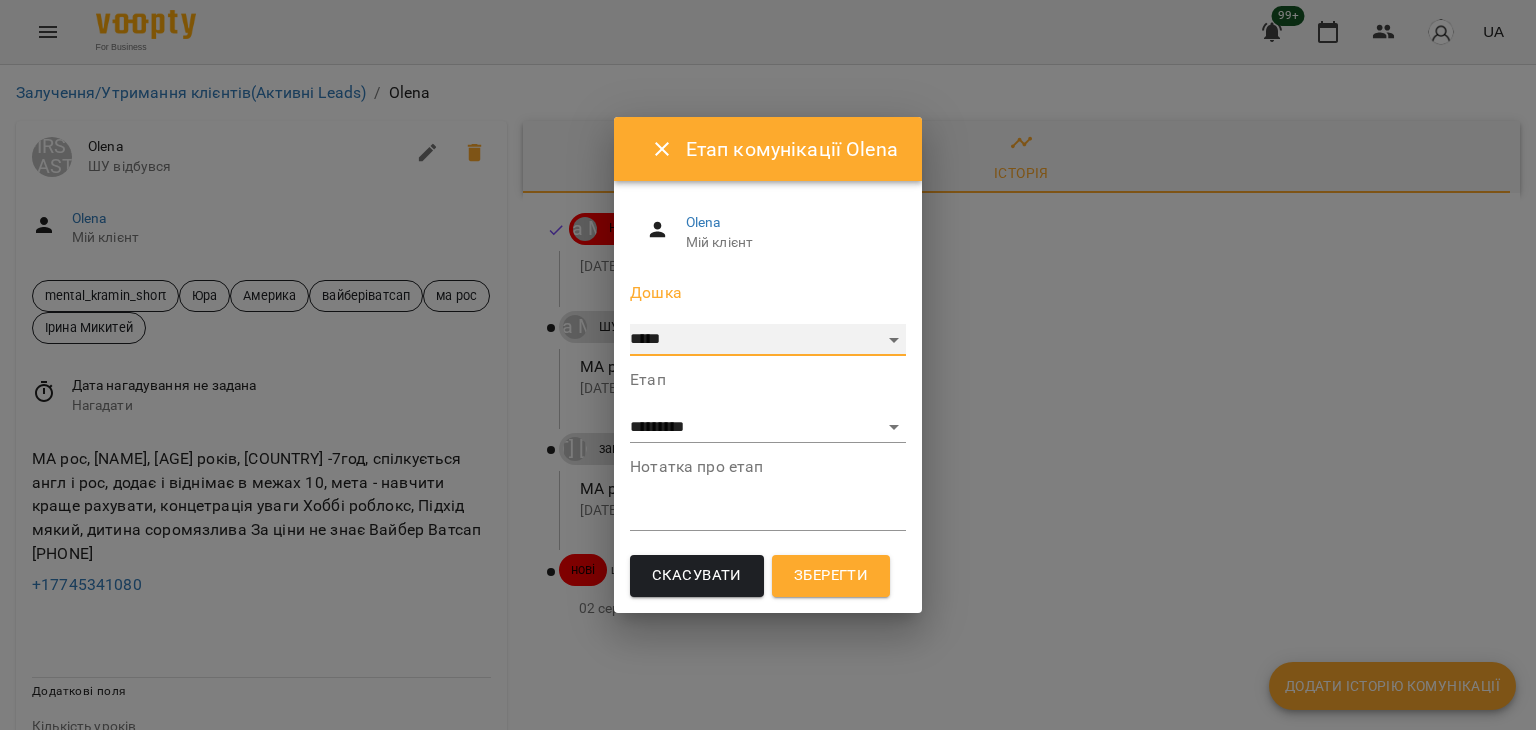 select on "**********" 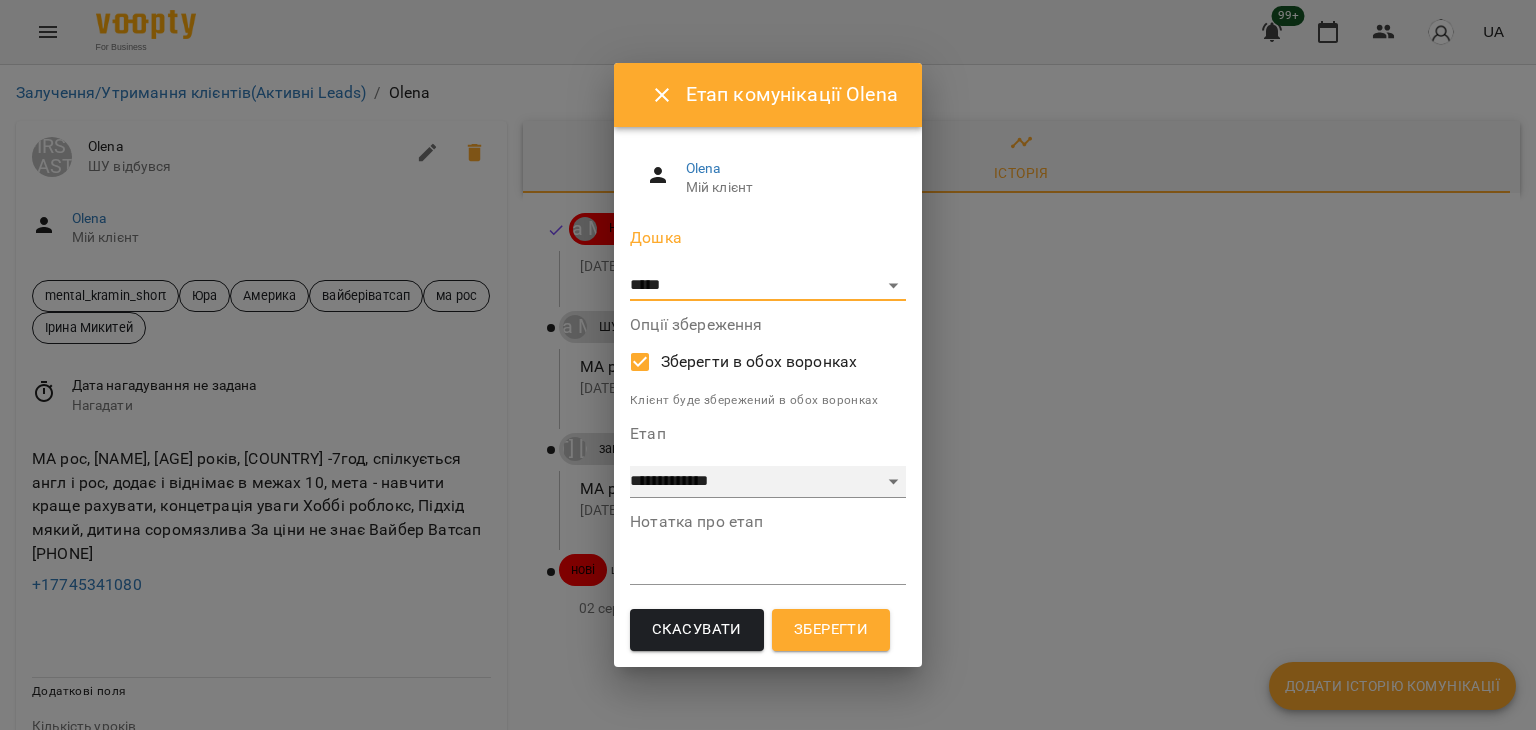 click on "**********" at bounding box center [768, 482] 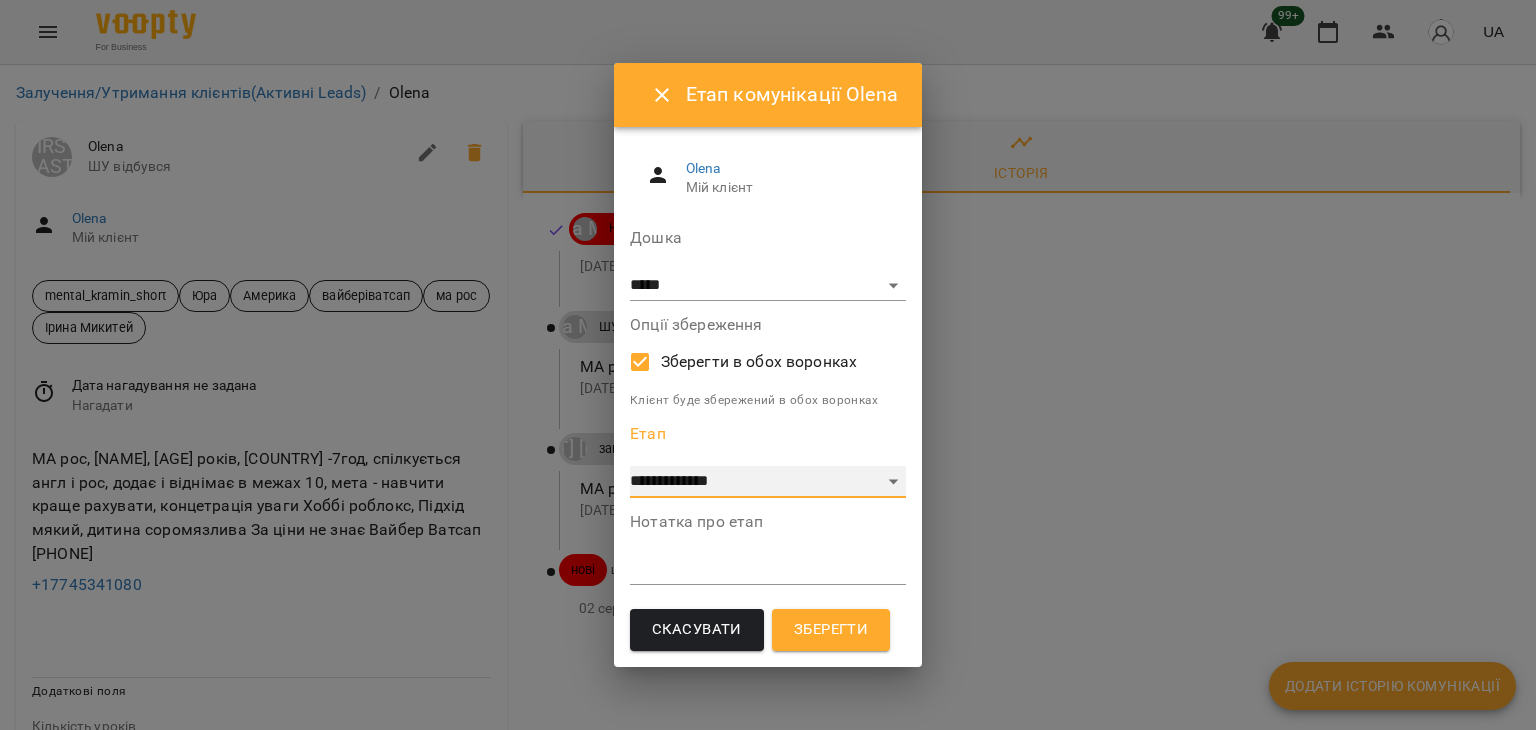 select on "*" 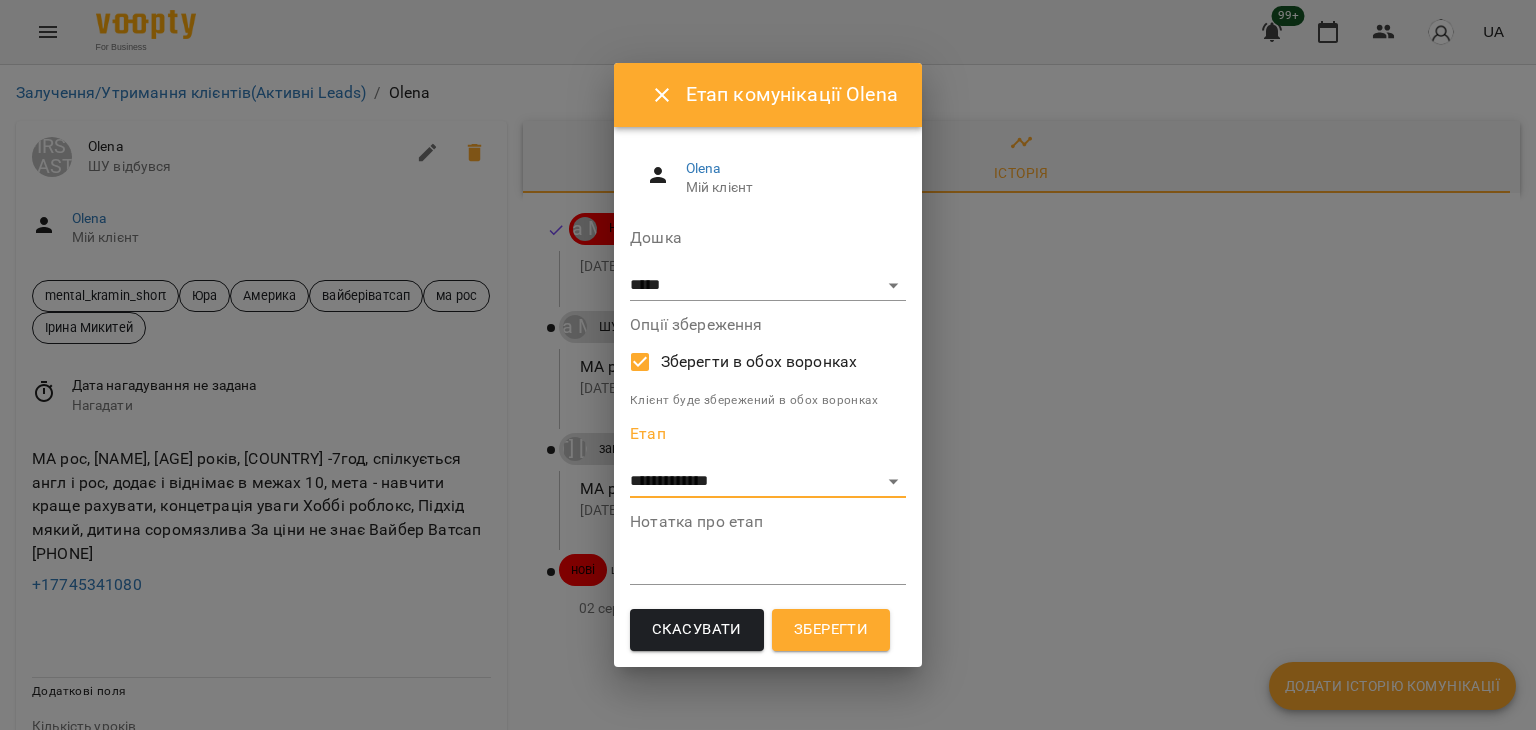 click on "Нотатка про етап *" at bounding box center (768, 554) 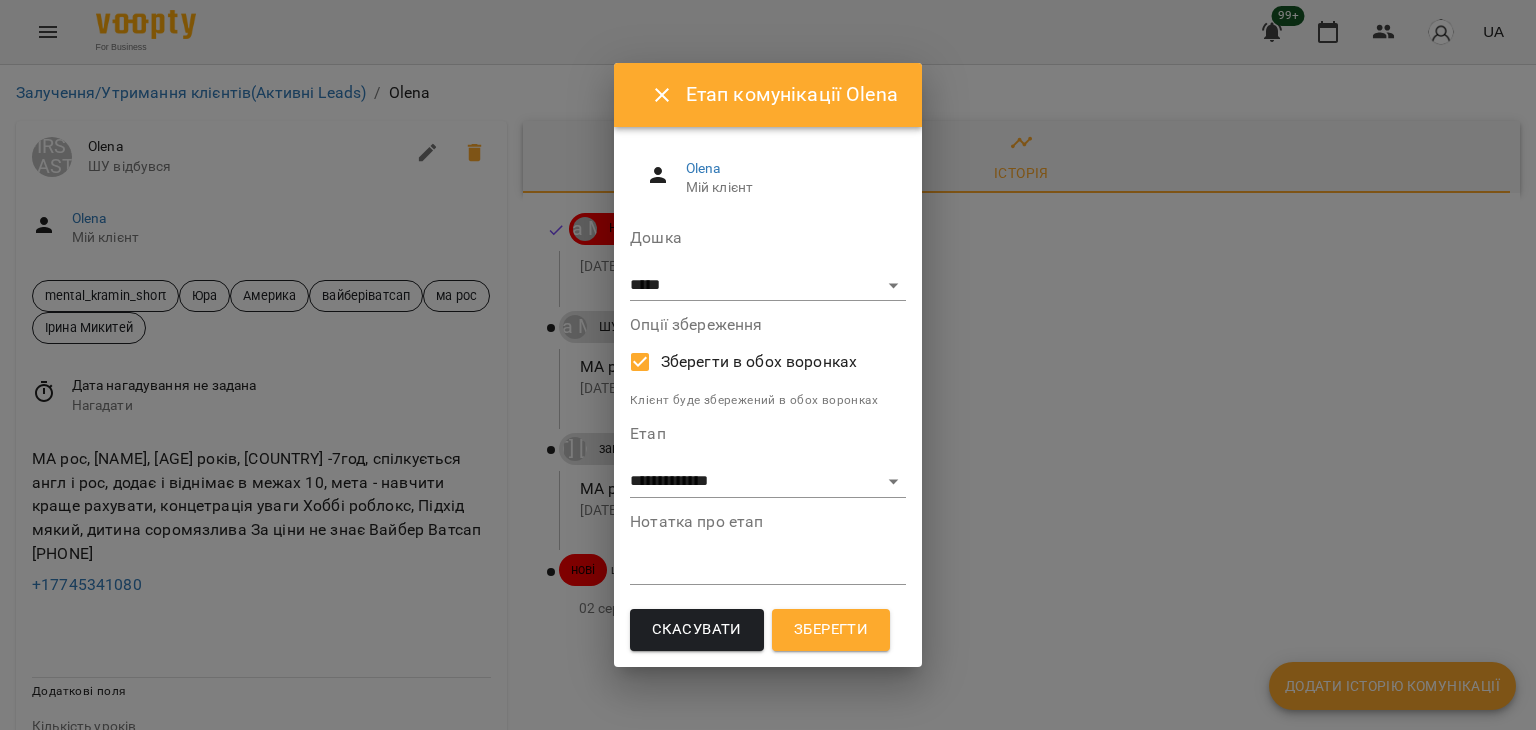 click on "*" at bounding box center [768, 569] 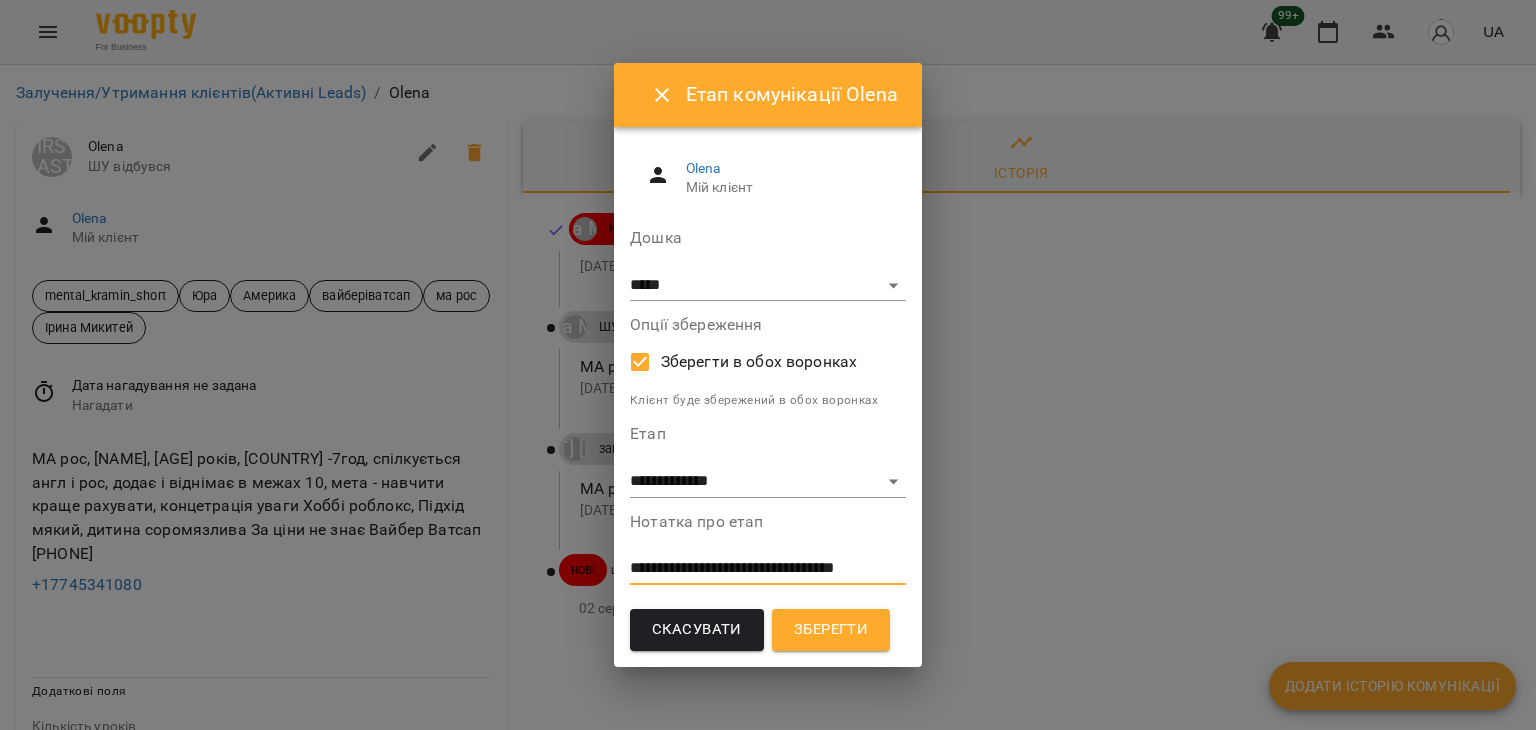 scroll, scrollTop: 0, scrollLeft: 0, axis: both 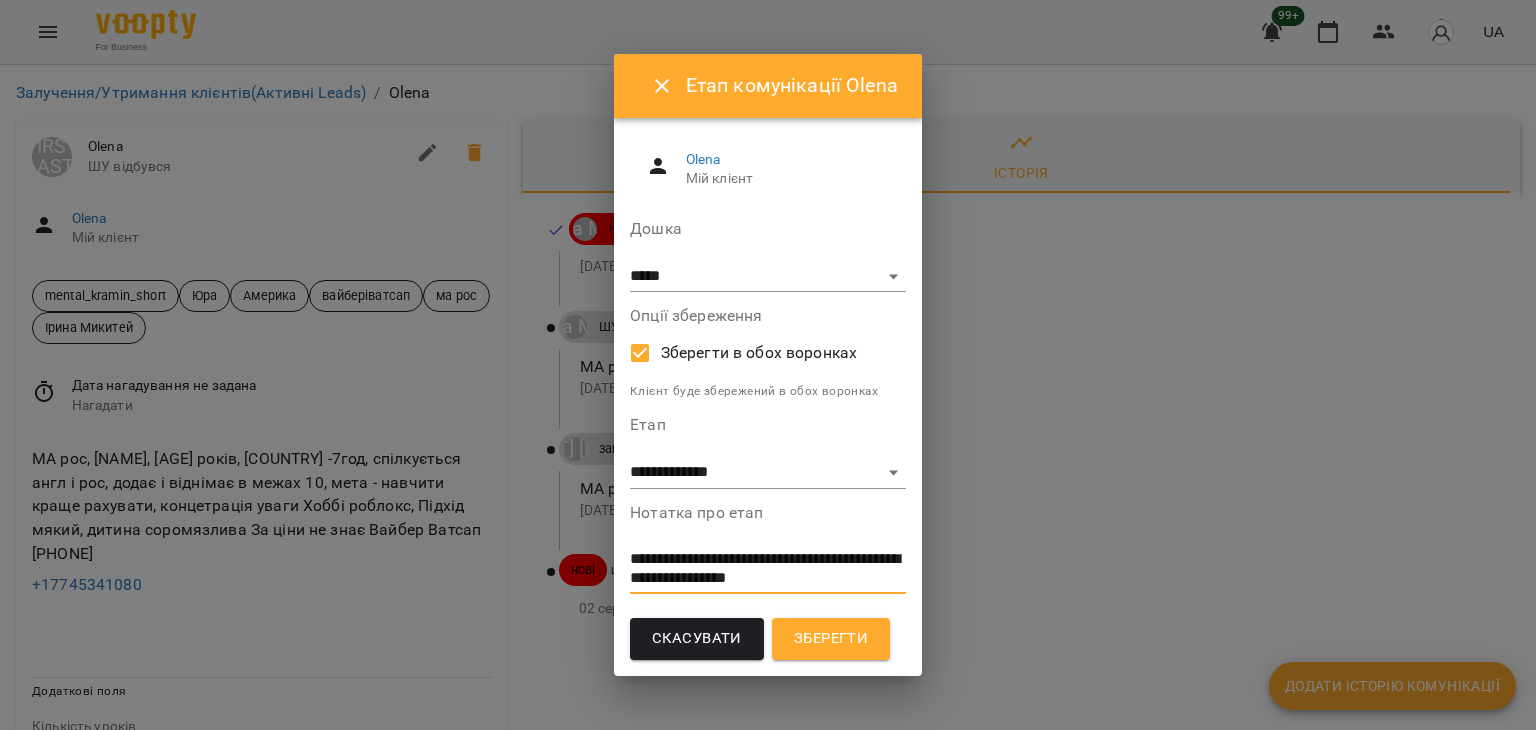 click on "**********" at bounding box center [766, 568] 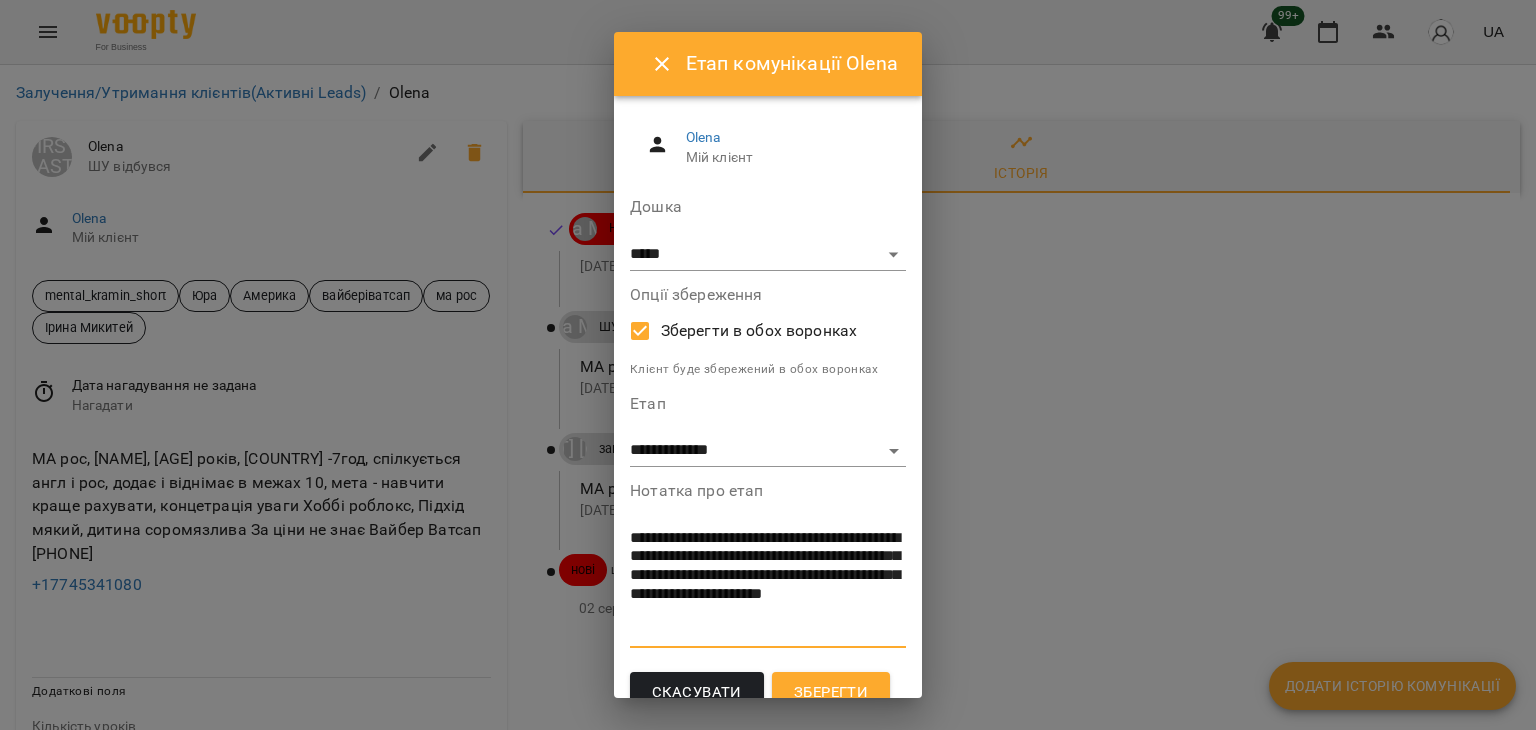 scroll, scrollTop: 0, scrollLeft: 0, axis: both 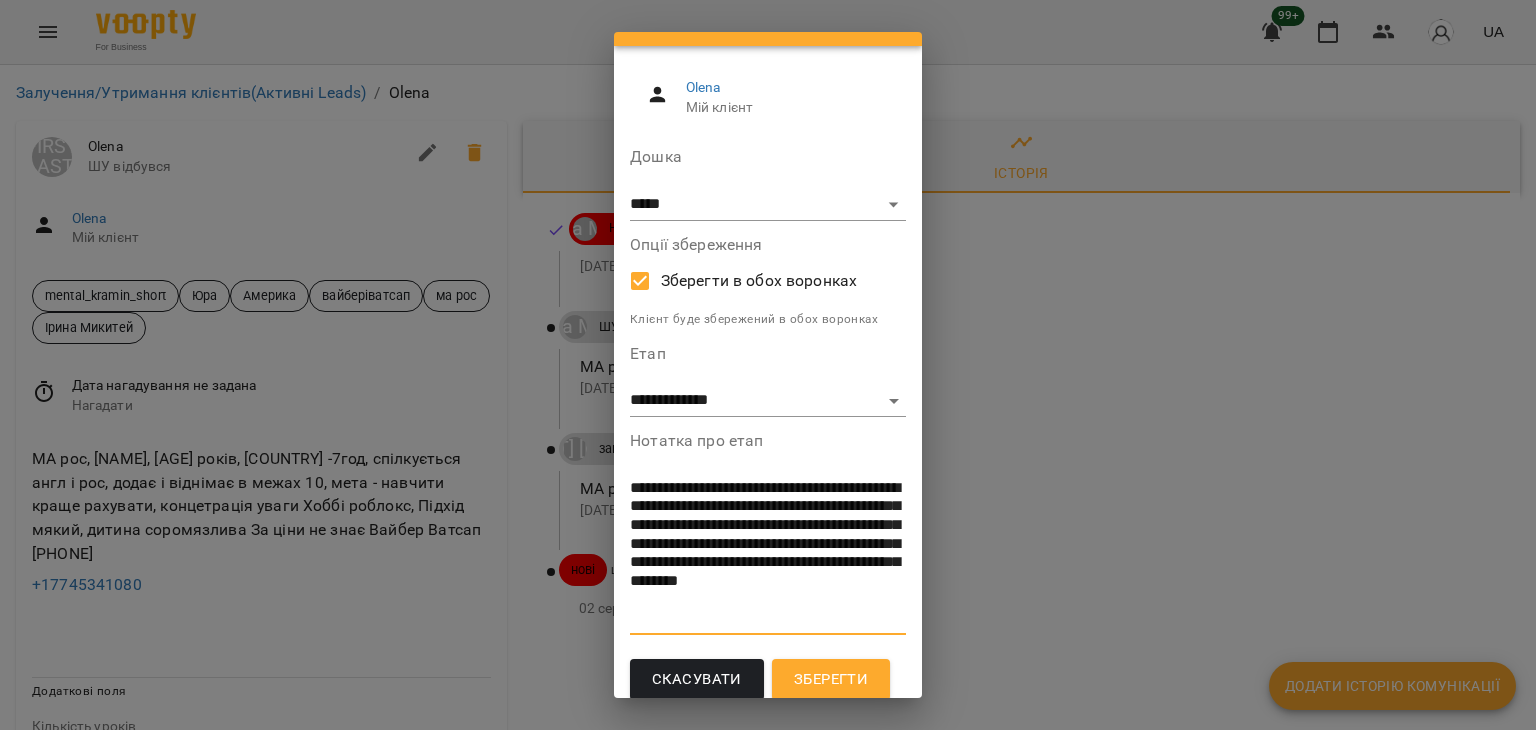 type on "**********" 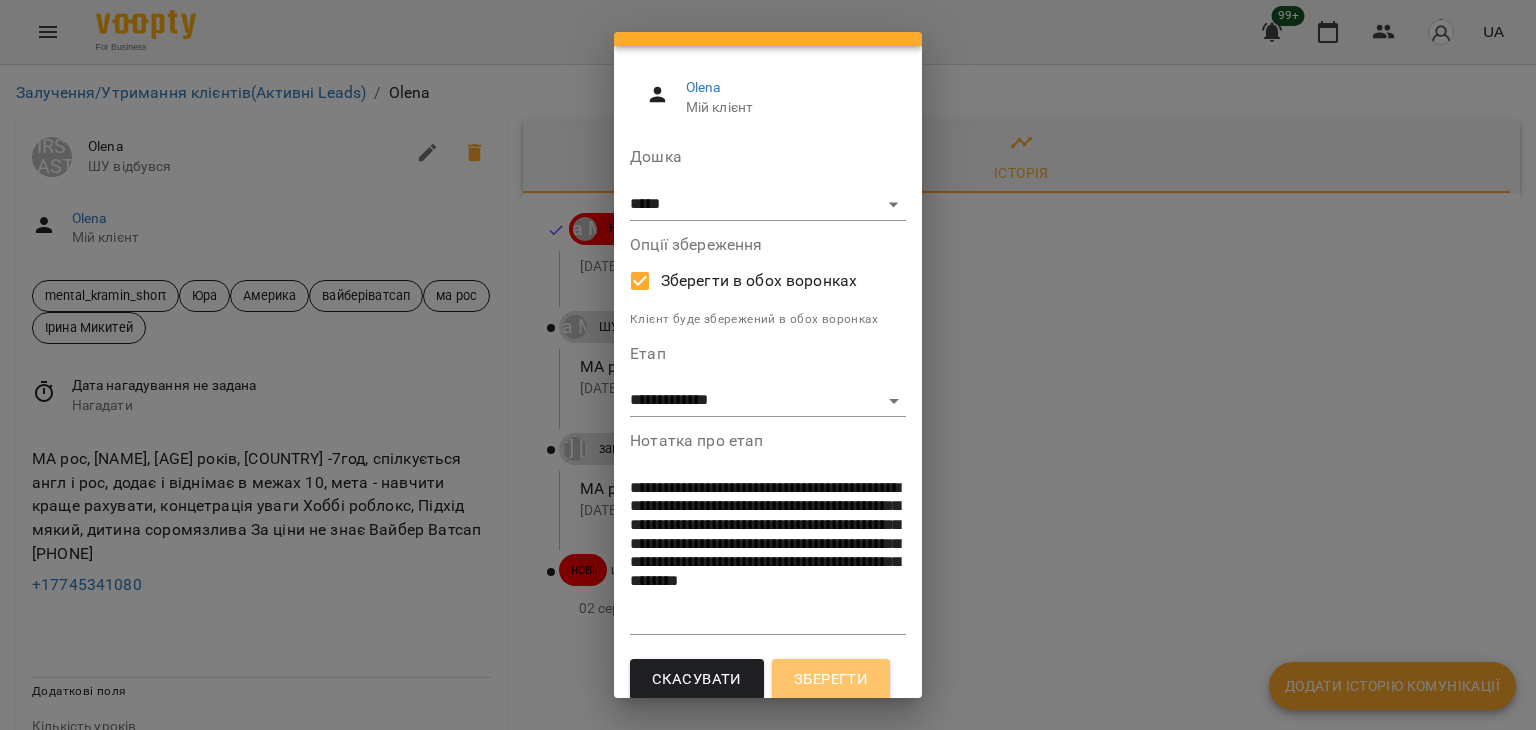 click on "Зберегти" at bounding box center [831, 680] 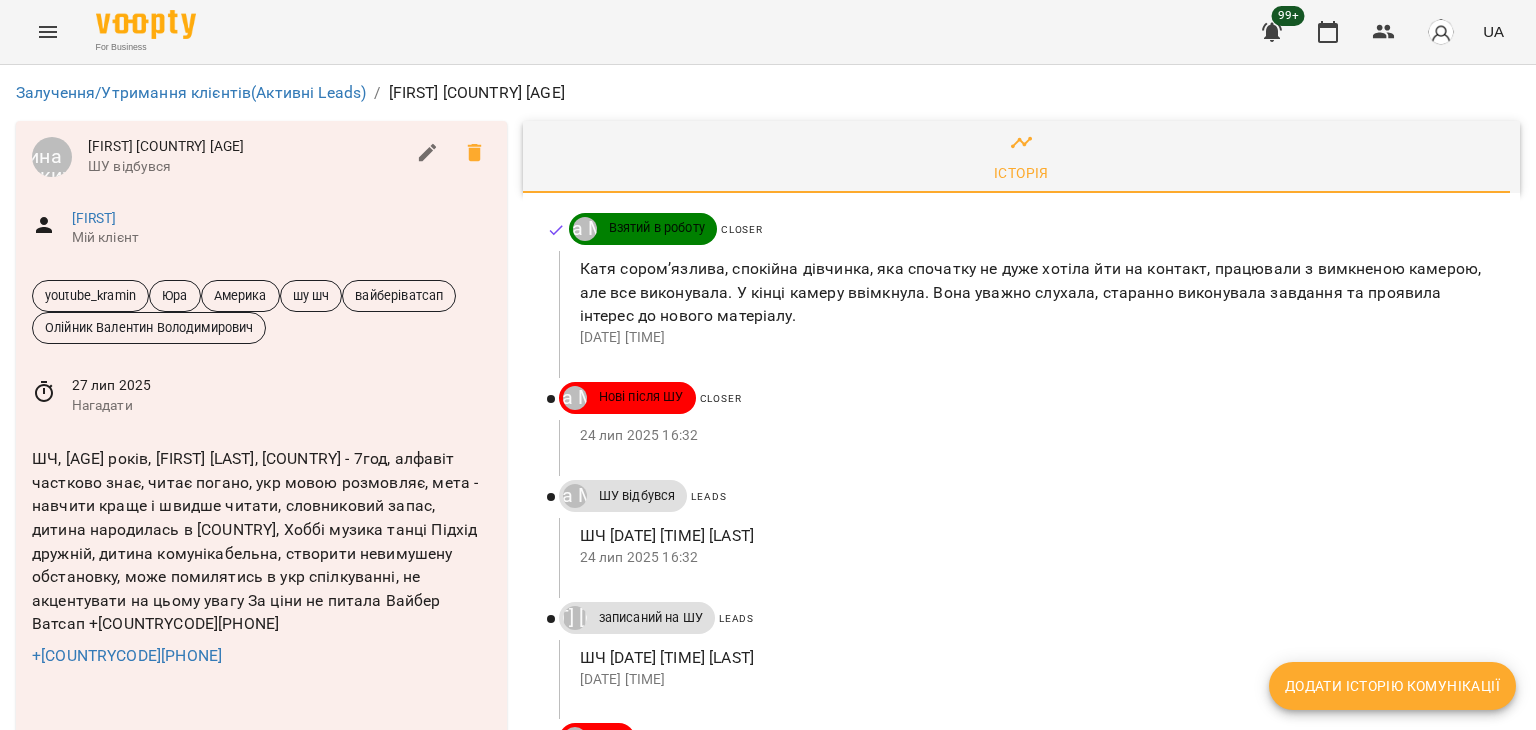 scroll, scrollTop: 0, scrollLeft: 0, axis: both 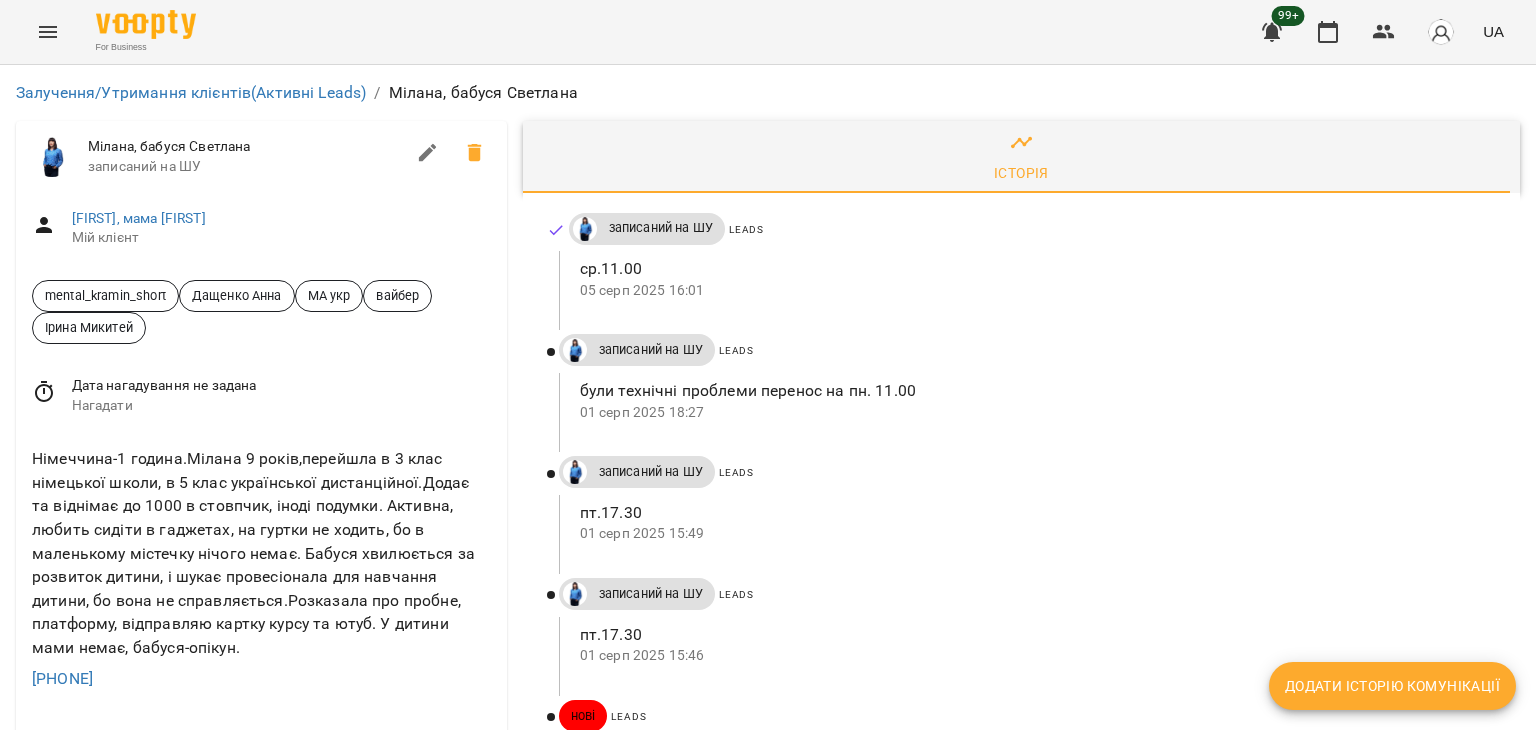 drag, startPoint x: 158, startPoint y: 675, endPoint x: 19, endPoint y: 670, distance: 139.0899 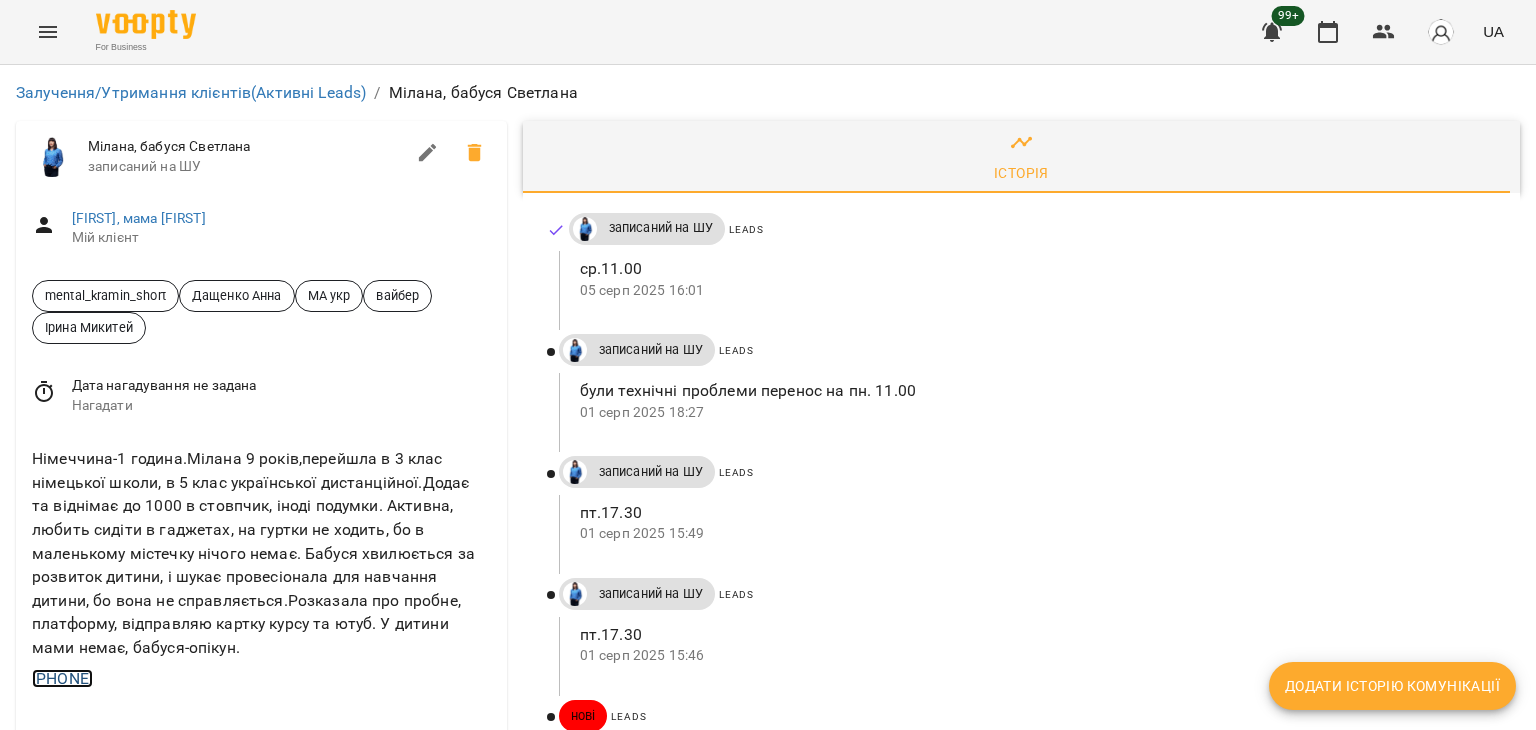 copy on "[PHONE]" 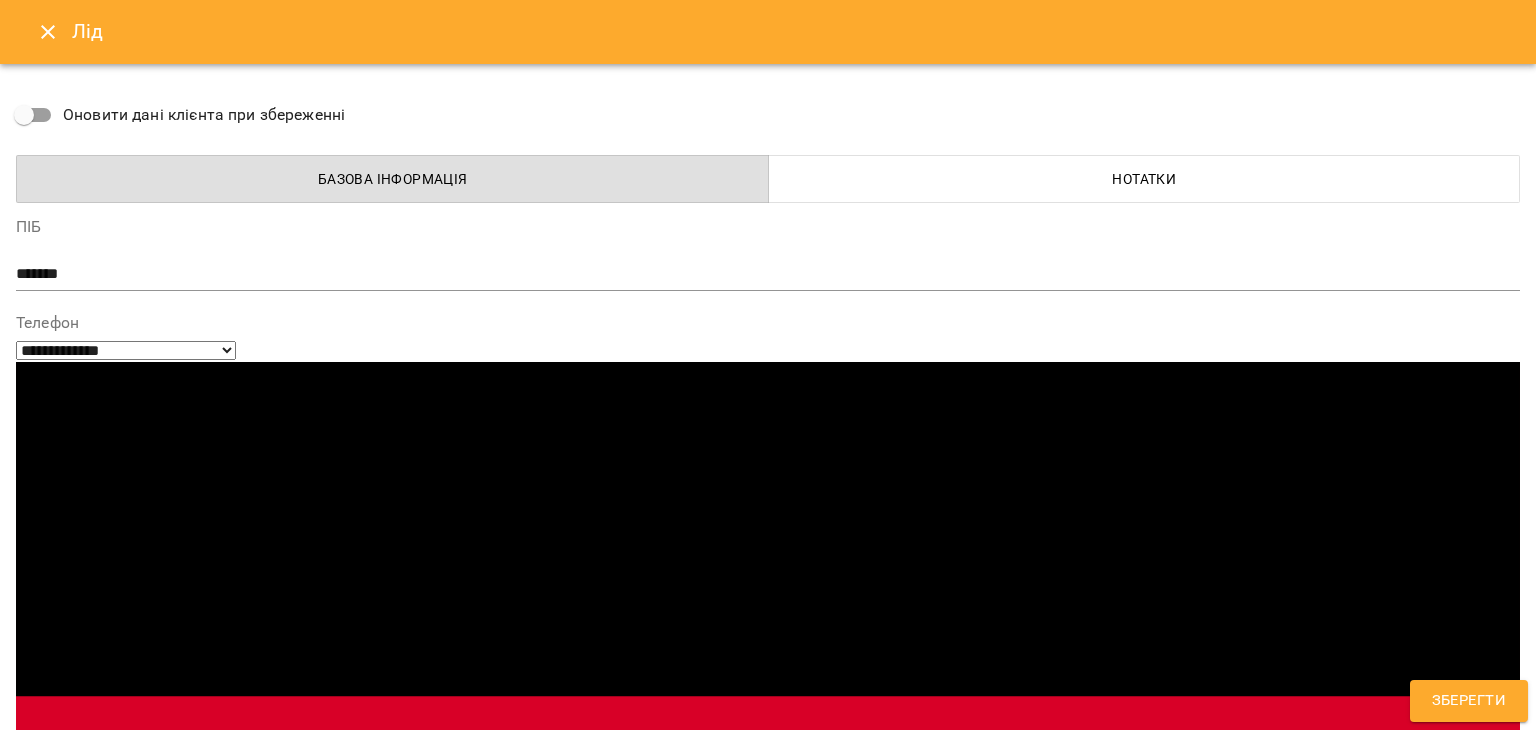 select on "**" 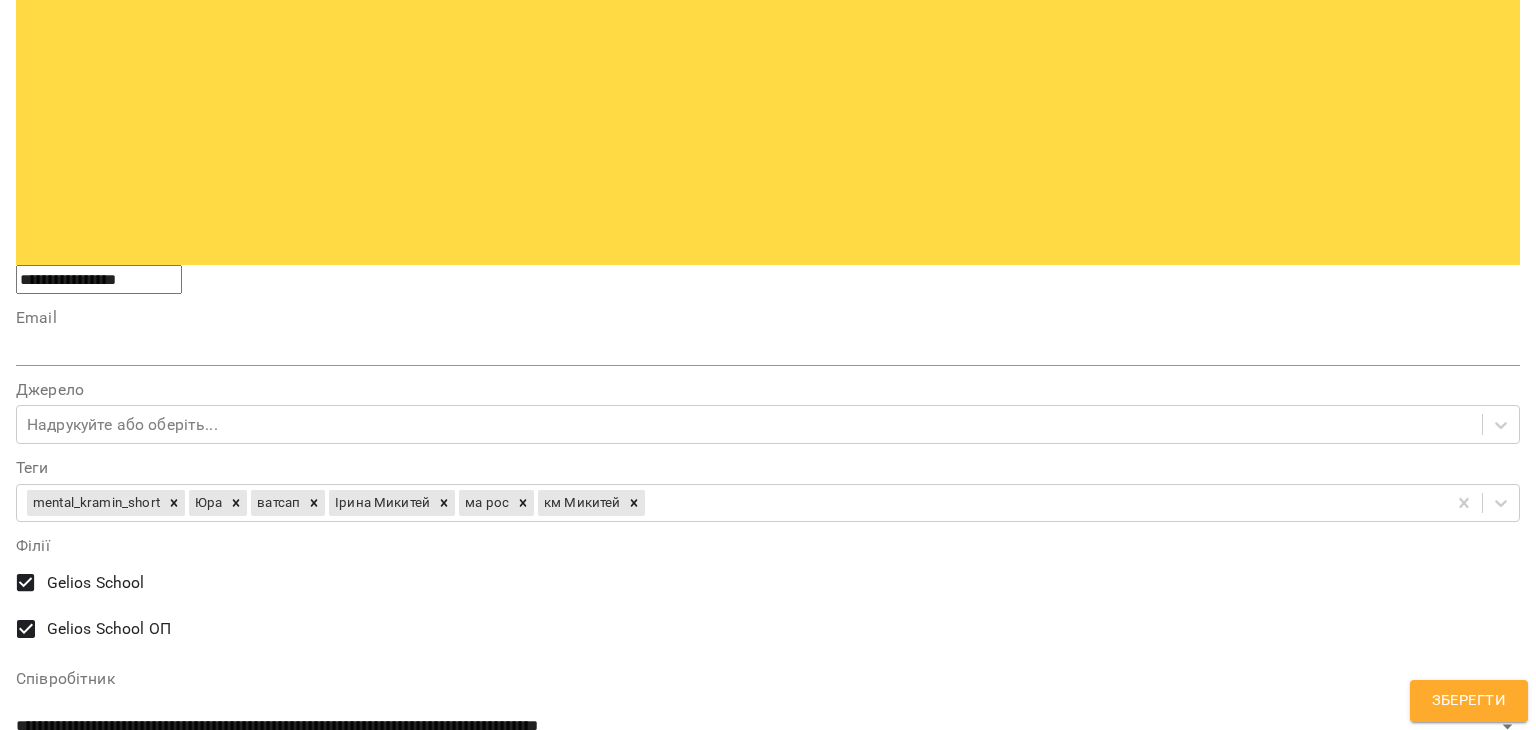 click on "Зберегти" at bounding box center (59, 1449) 